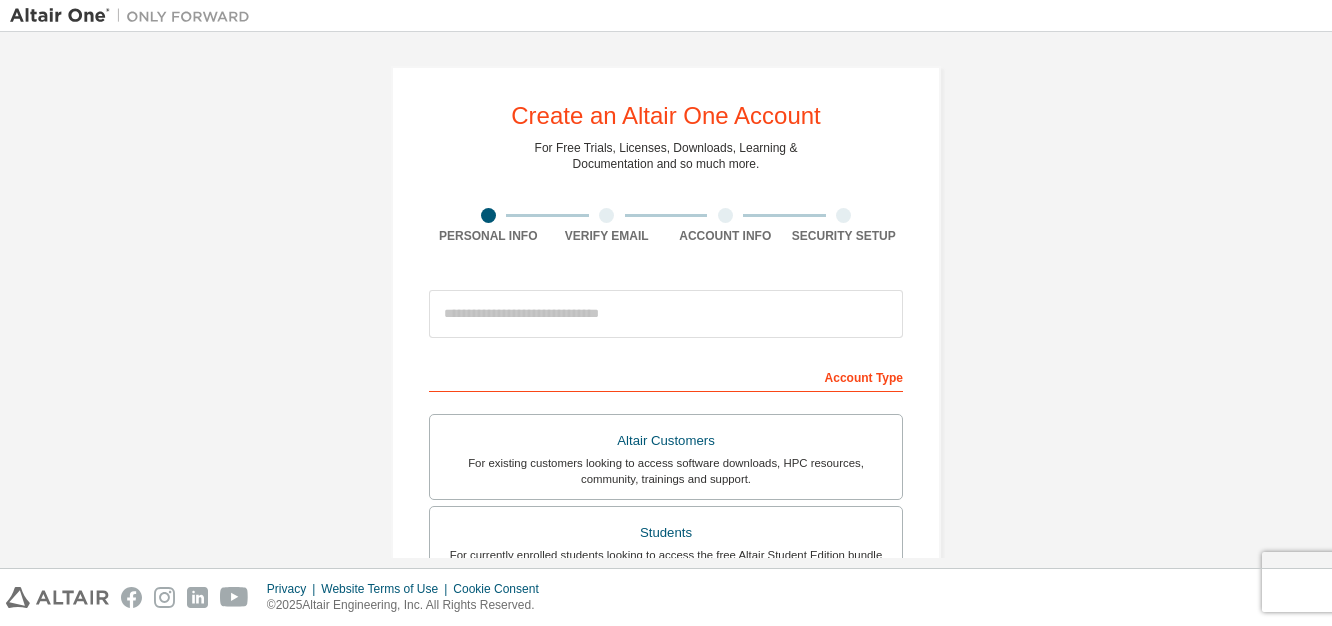 scroll, scrollTop: 0, scrollLeft: 0, axis: both 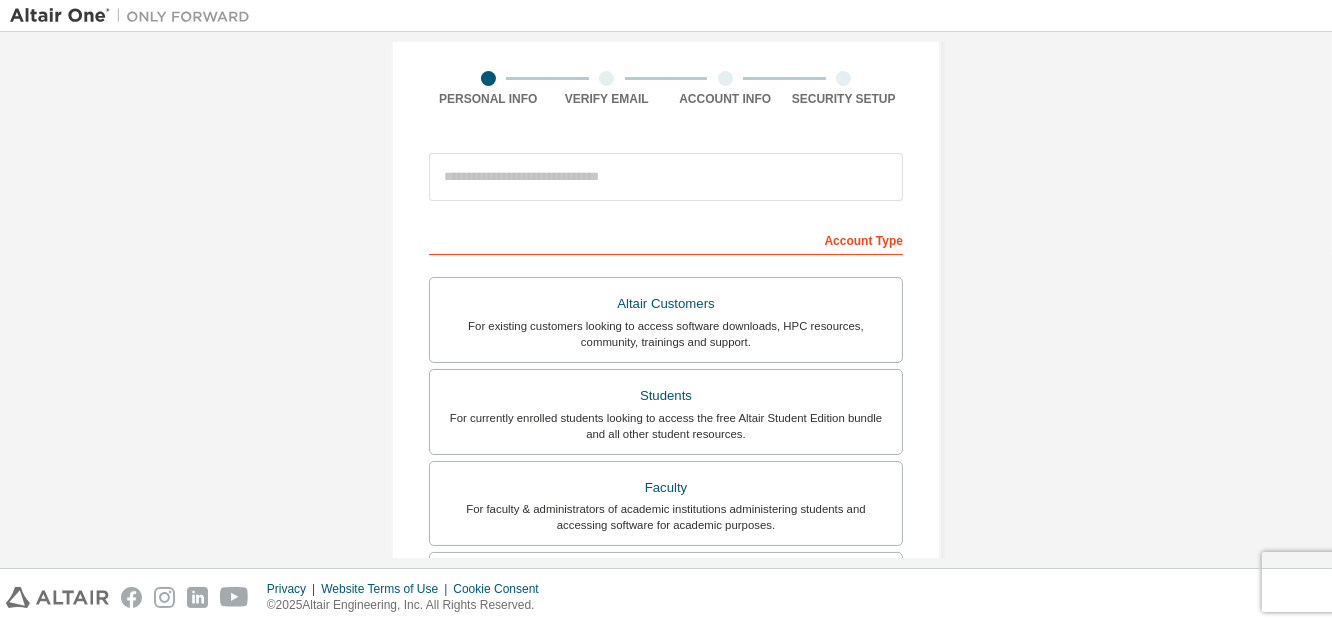 click at bounding box center [135, 16] 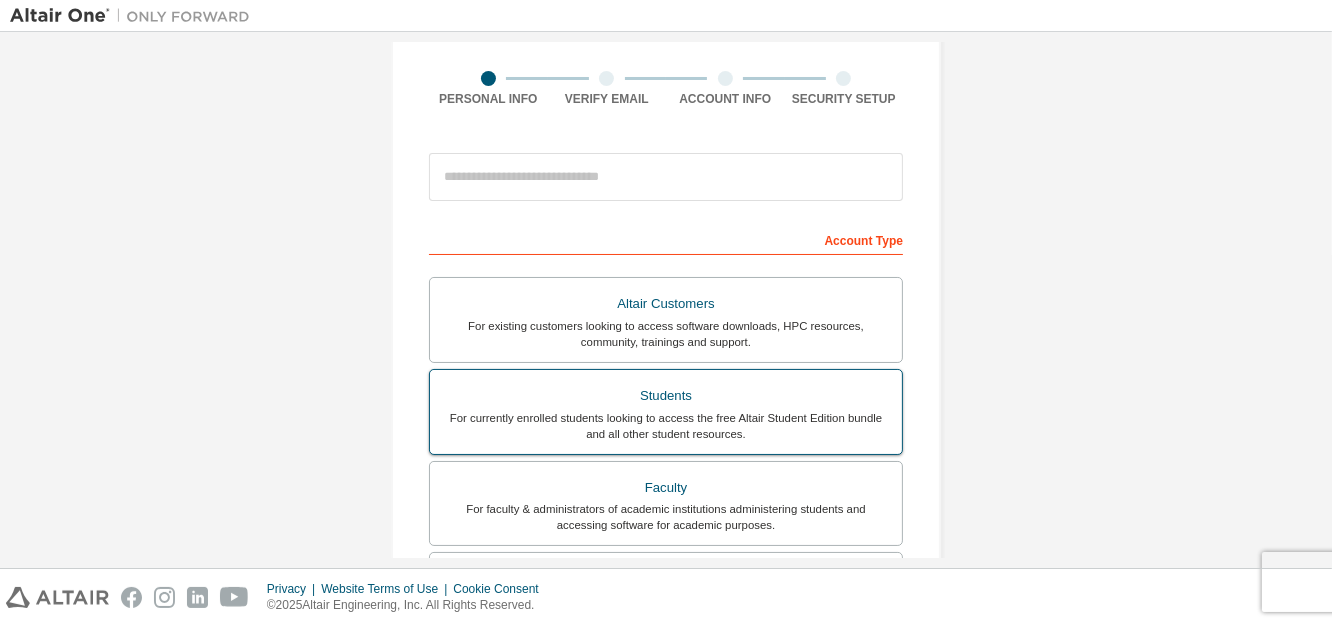 scroll, scrollTop: 0, scrollLeft: 0, axis: both 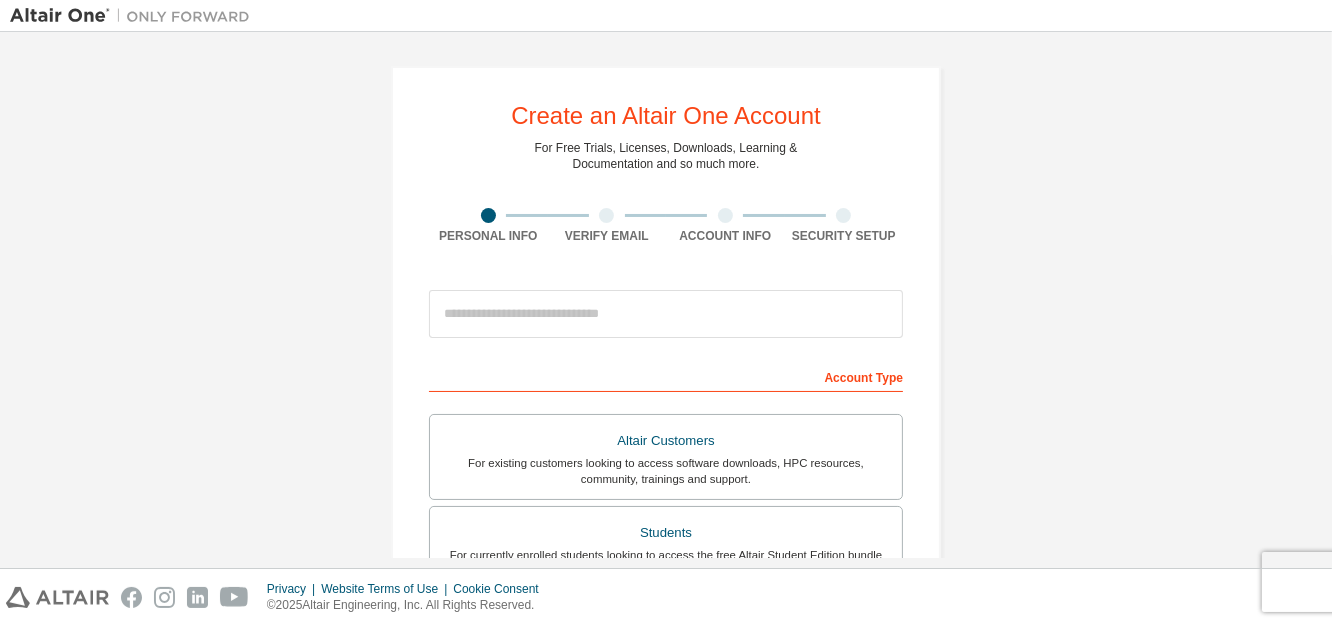 drag, startPoint x: 273, startPoint y: 43, endPoint x: 261, endPoint y: 40, distance: 12.369317 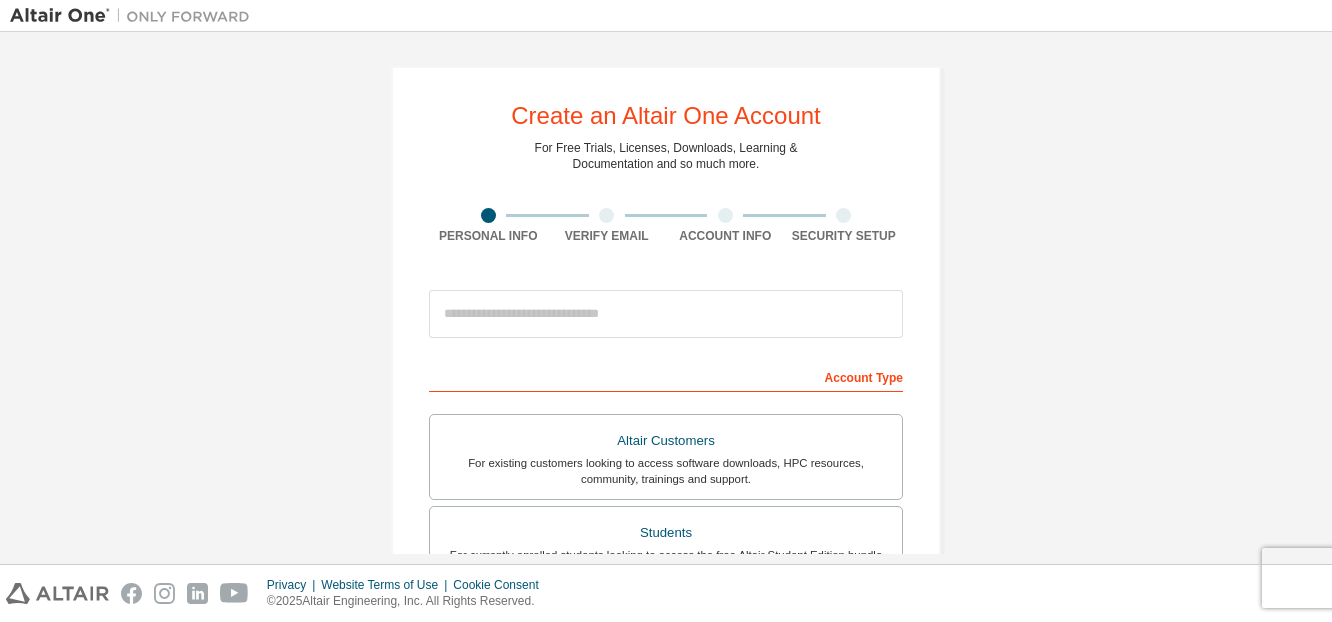 scroll, scrollTop: 0, scrollLeft: 0, axis: both 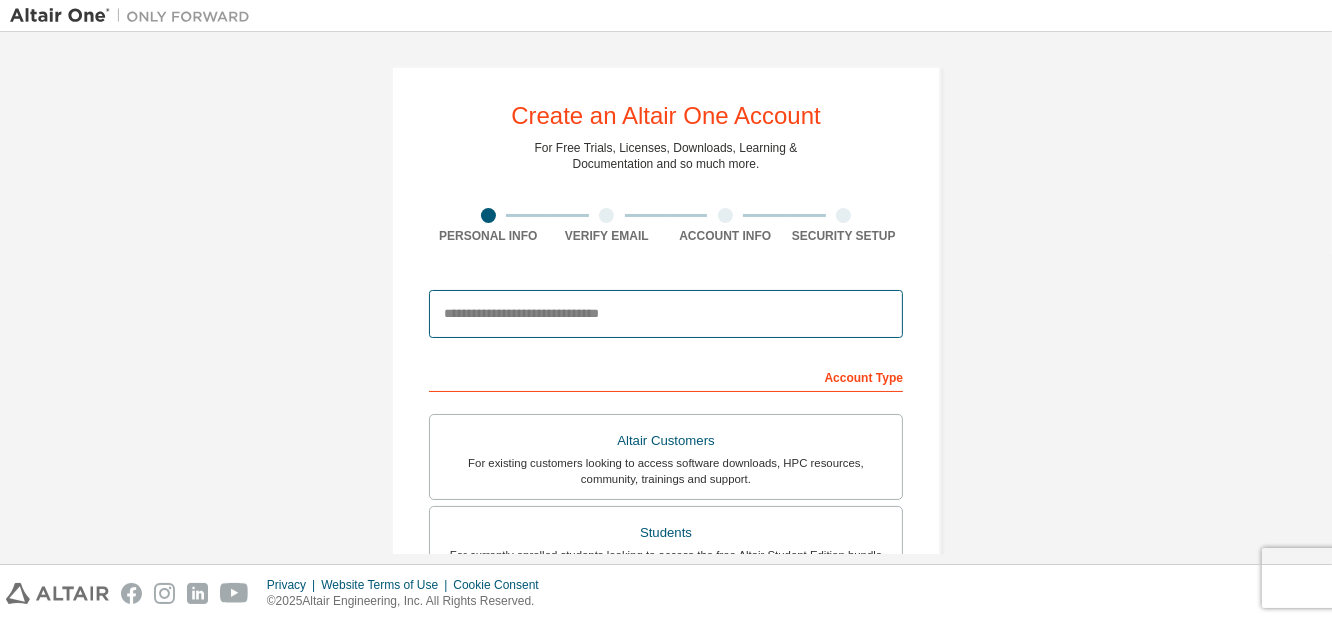 click at bounding box center [666, 314] 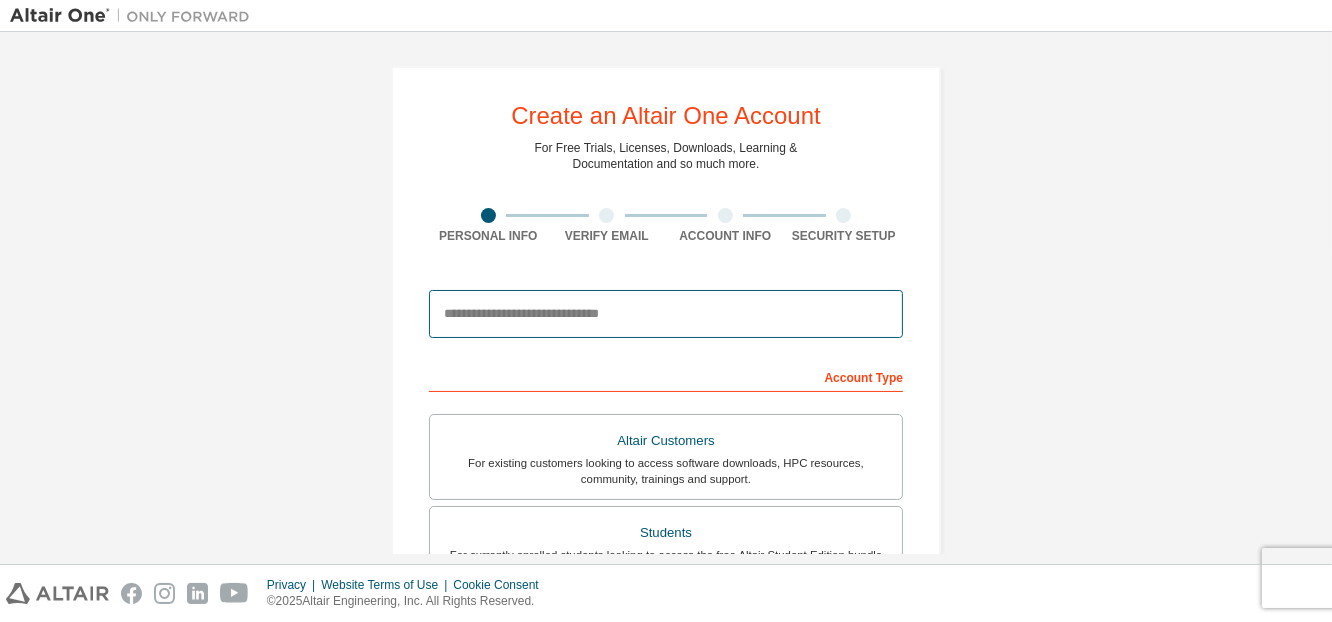 type on "**********" 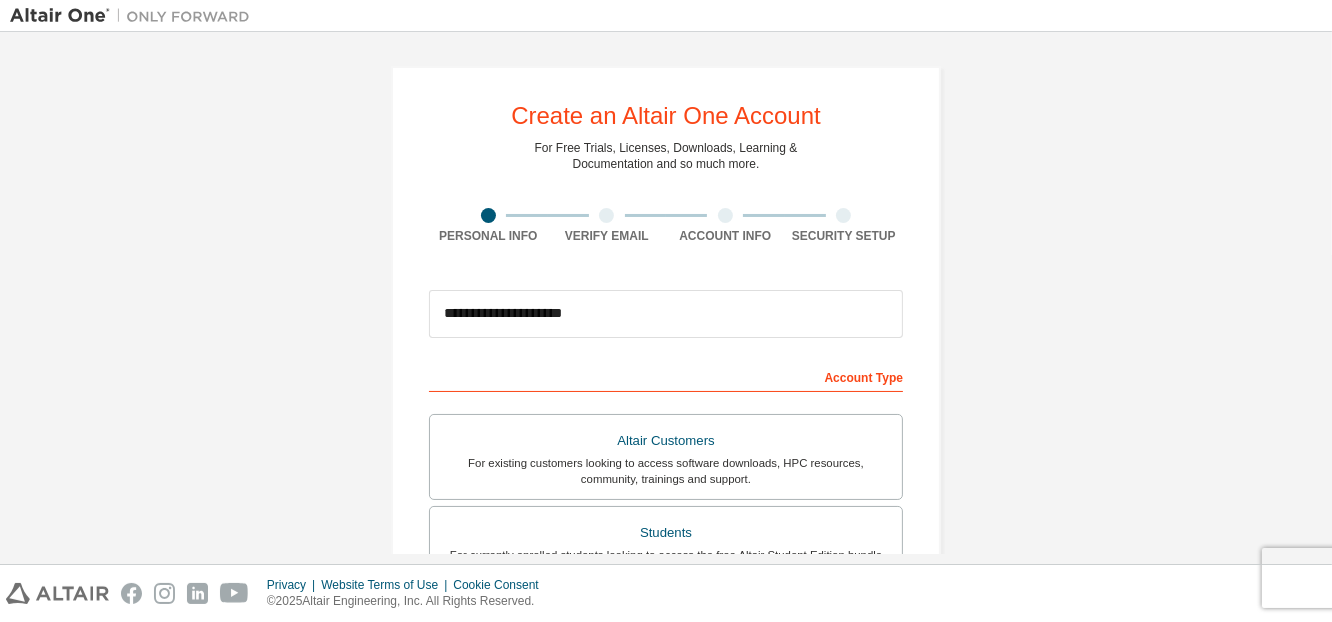 type on "**********" 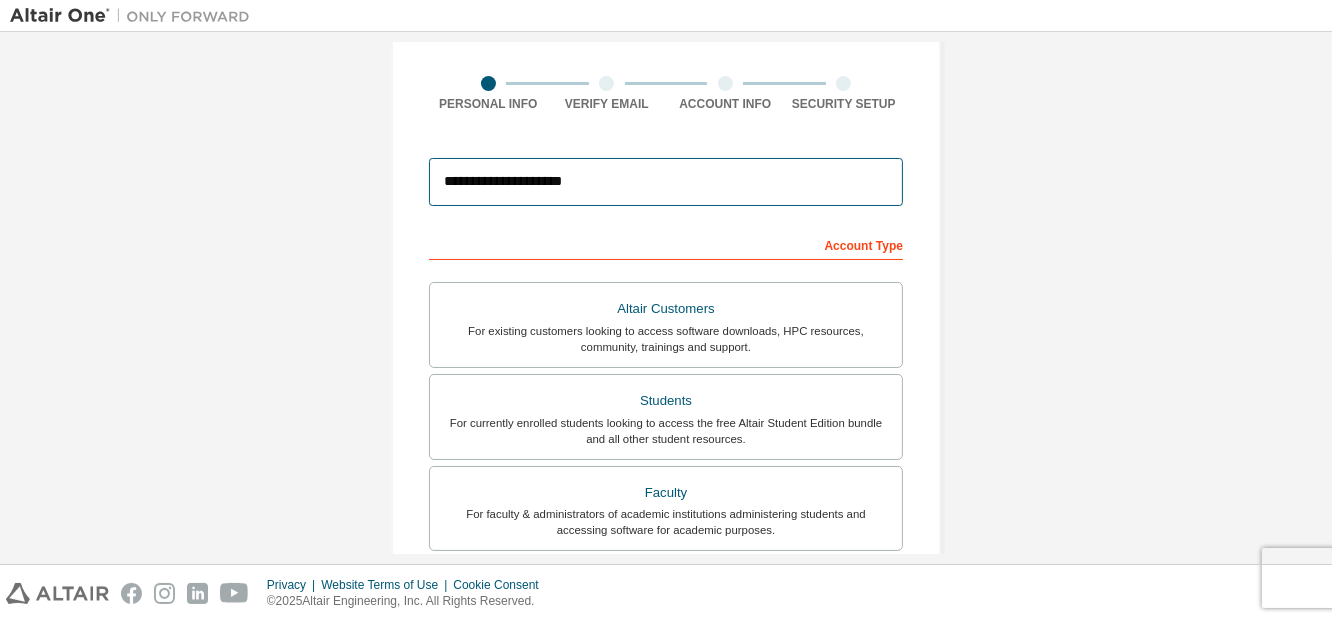scroll, scrollTop: 100, scrollLeft: 0, axis: vertical 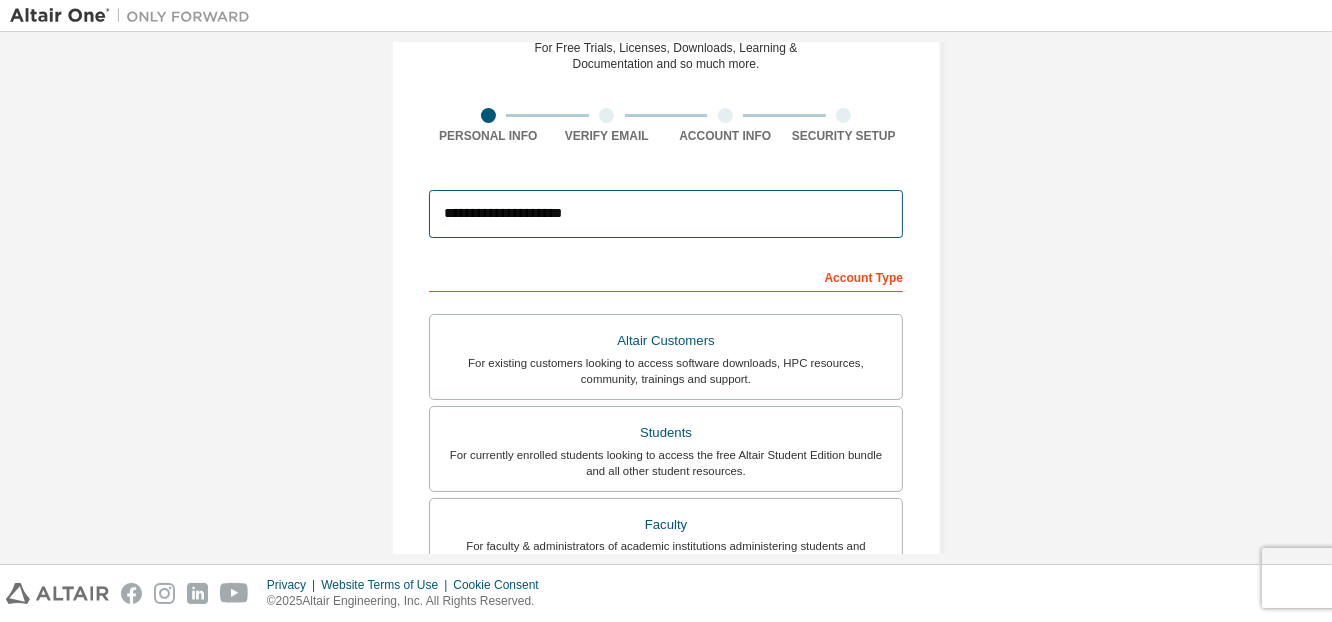 click on "**********" at bounding box center [666, 214] 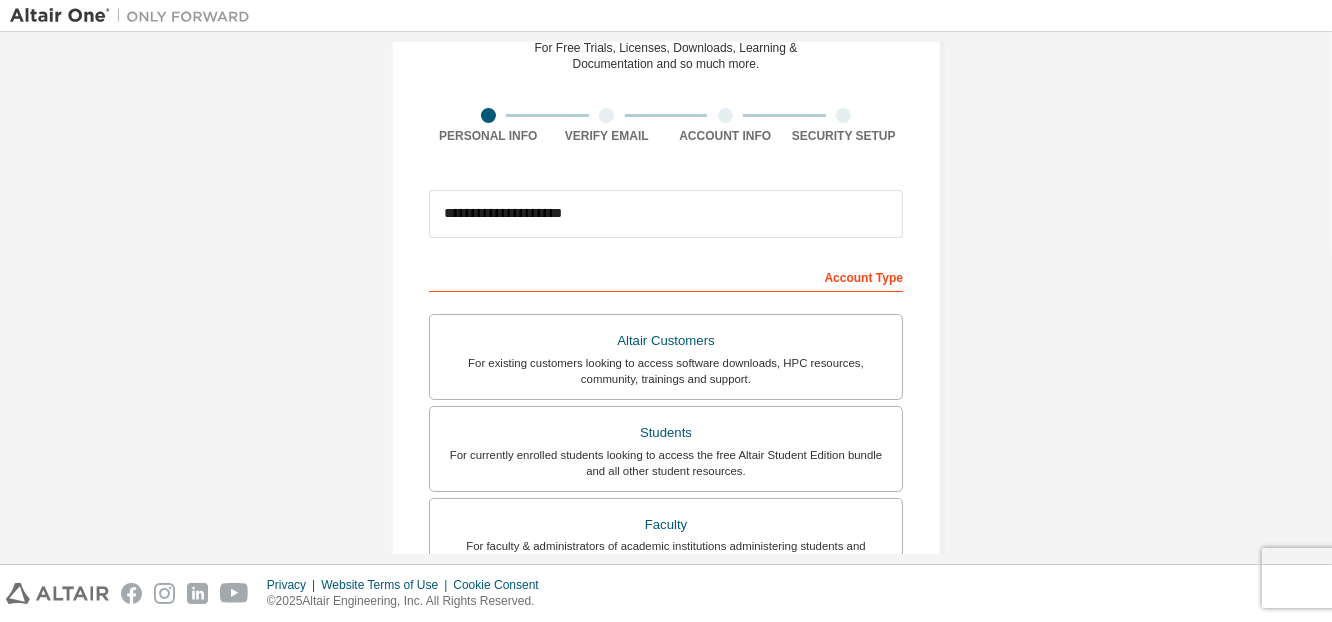 click on "**********" at bounding box center (666, 471) 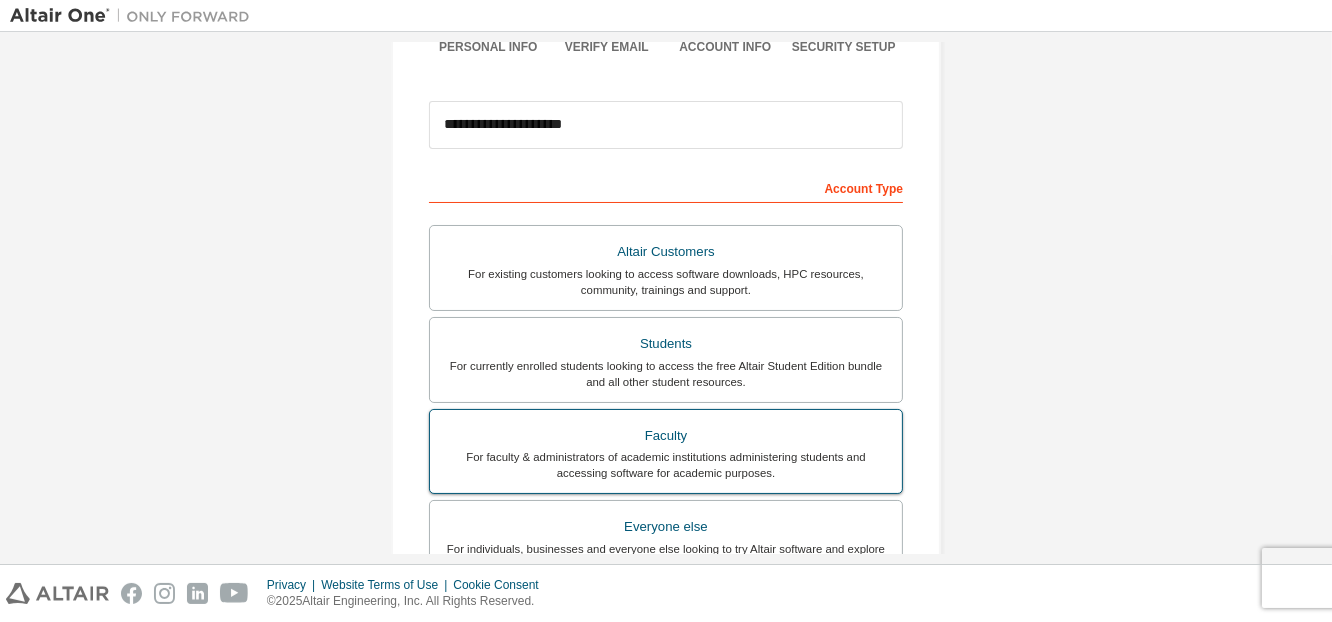 scroll, scrollTop: 299, scrollLeft: 0, axis: vertical 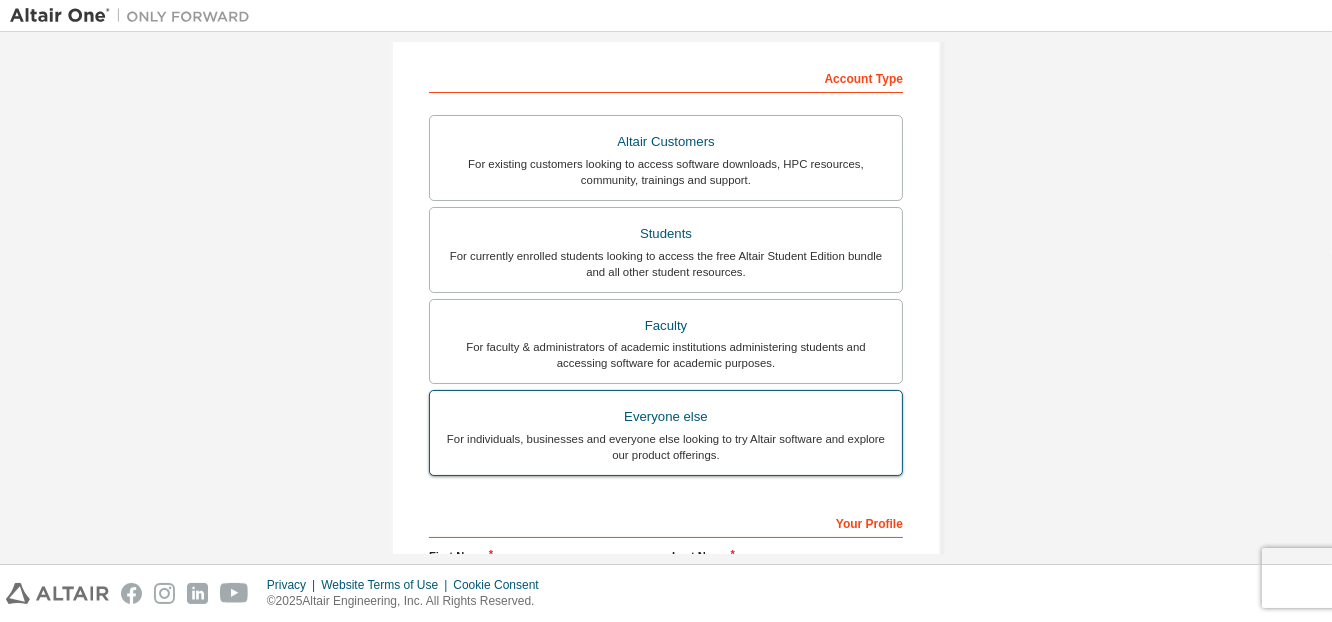 click on "For individuals, businesses and everyone else looking to try Altair software and explore our product offerings." at bounding box center (666, 447) 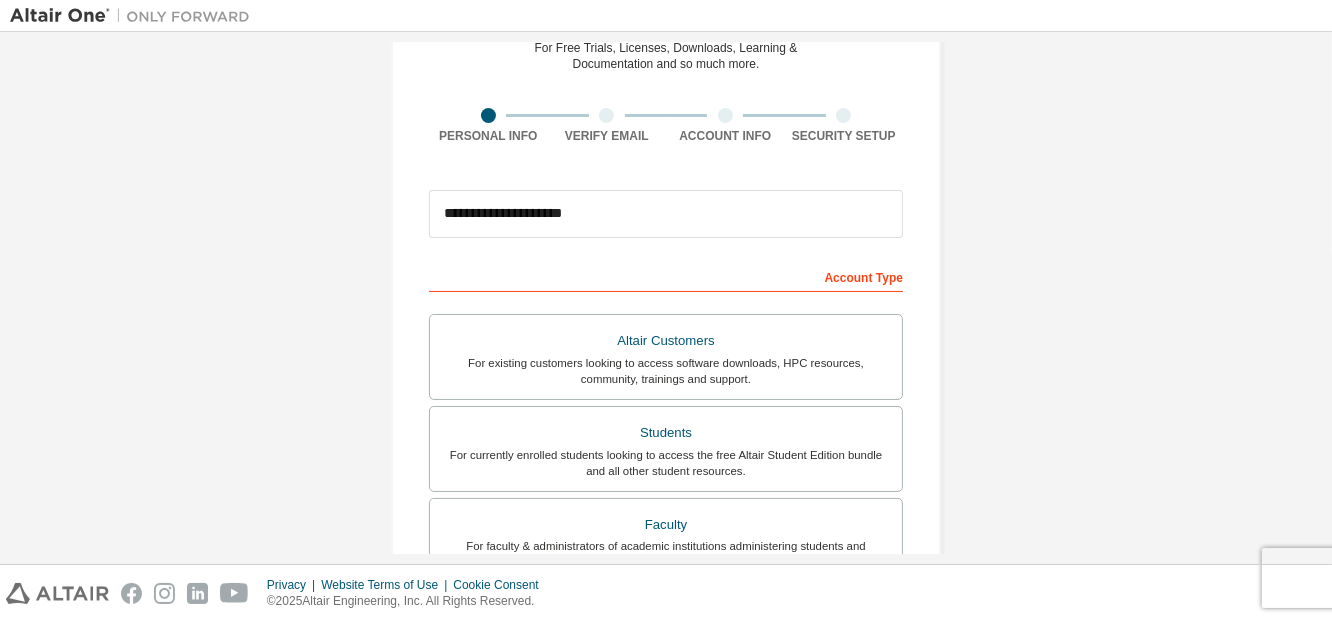 scroll, scrollTop: 0, scrollLeft: 0, axis: both 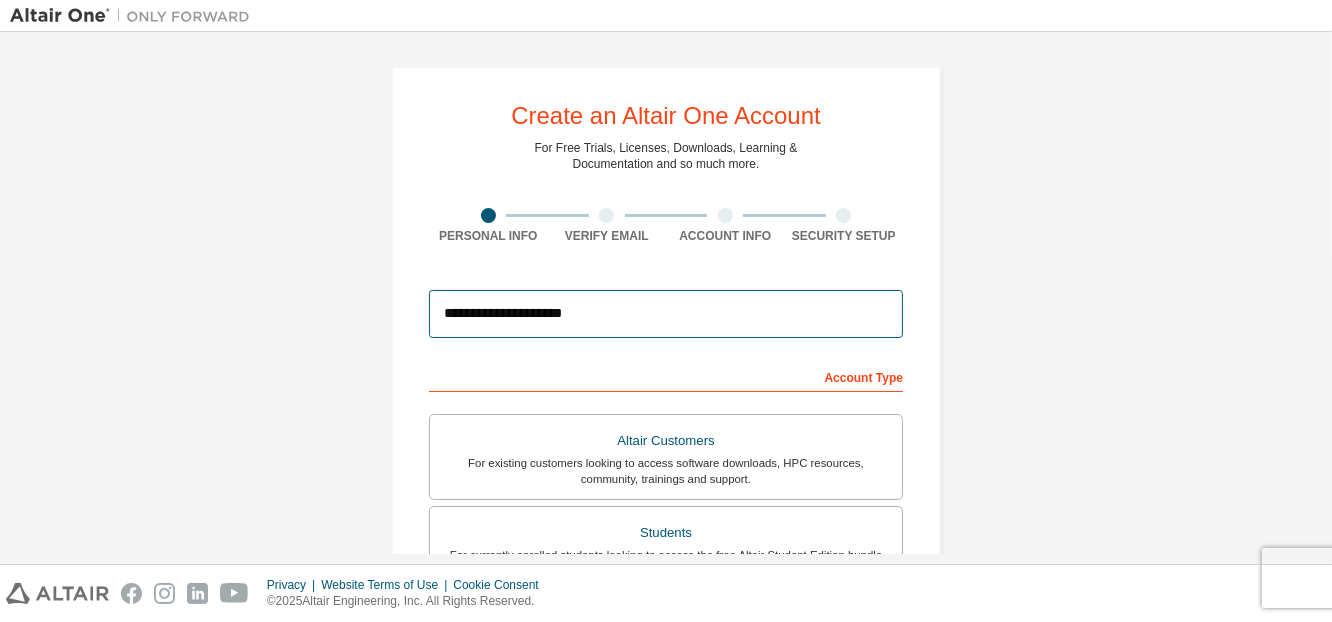 click on "**********" at bounding box center [666, 314] 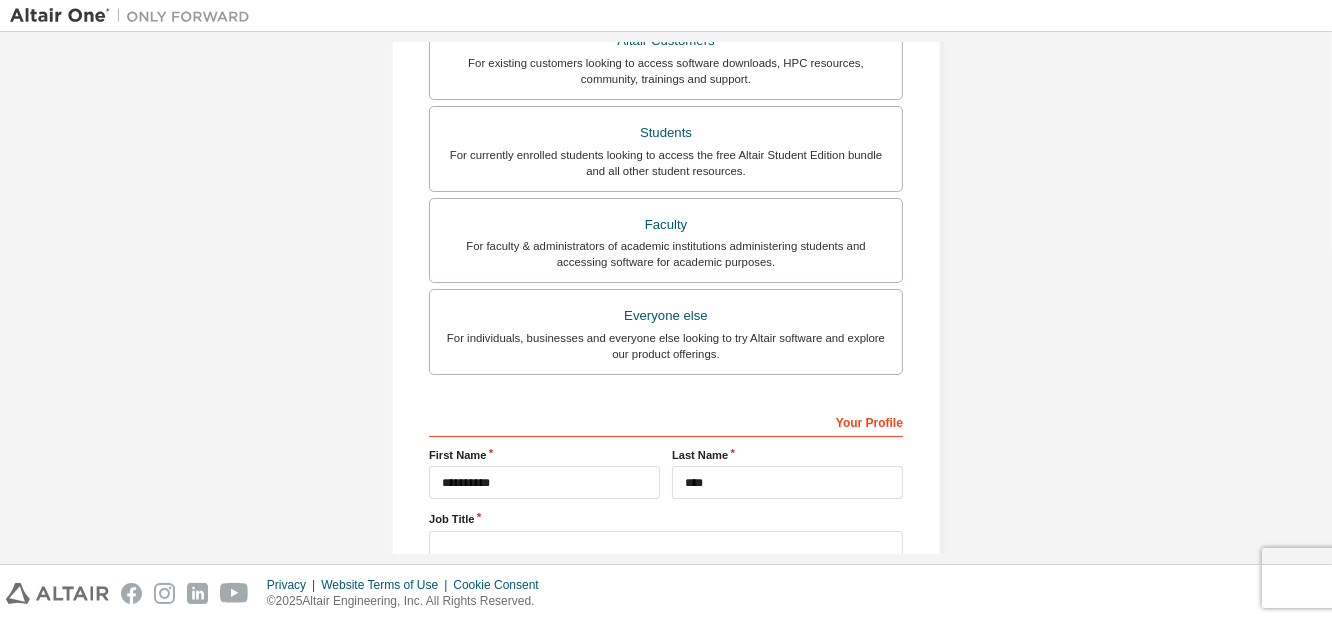 scroll, scrollTop: 540, scrollLeft: 0, axis: vertical 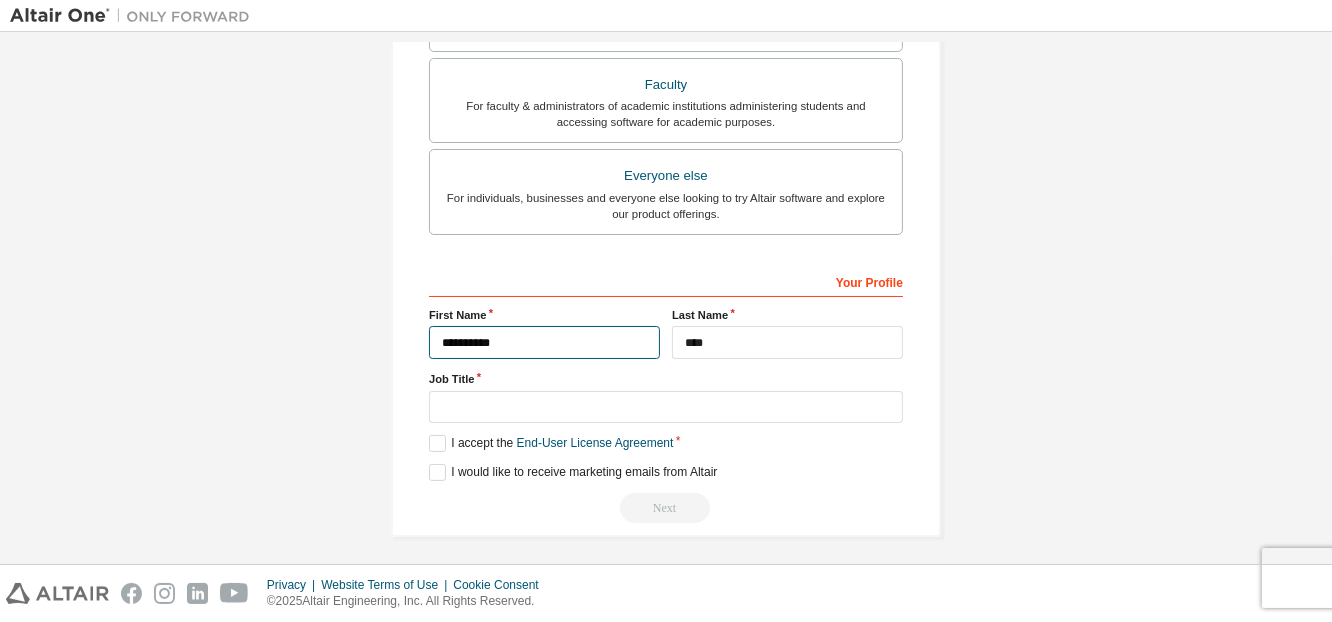 click on "**********" at bounding box center (544, 342) 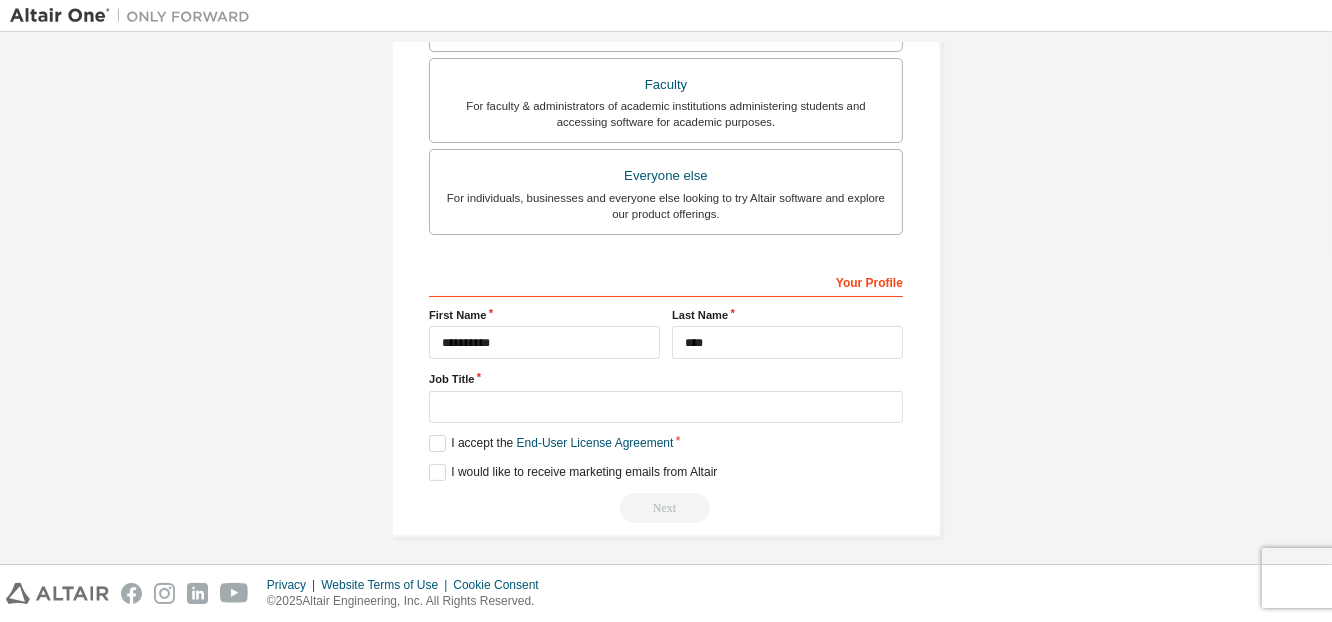 click on "**********" at bounding box center [666, 394] 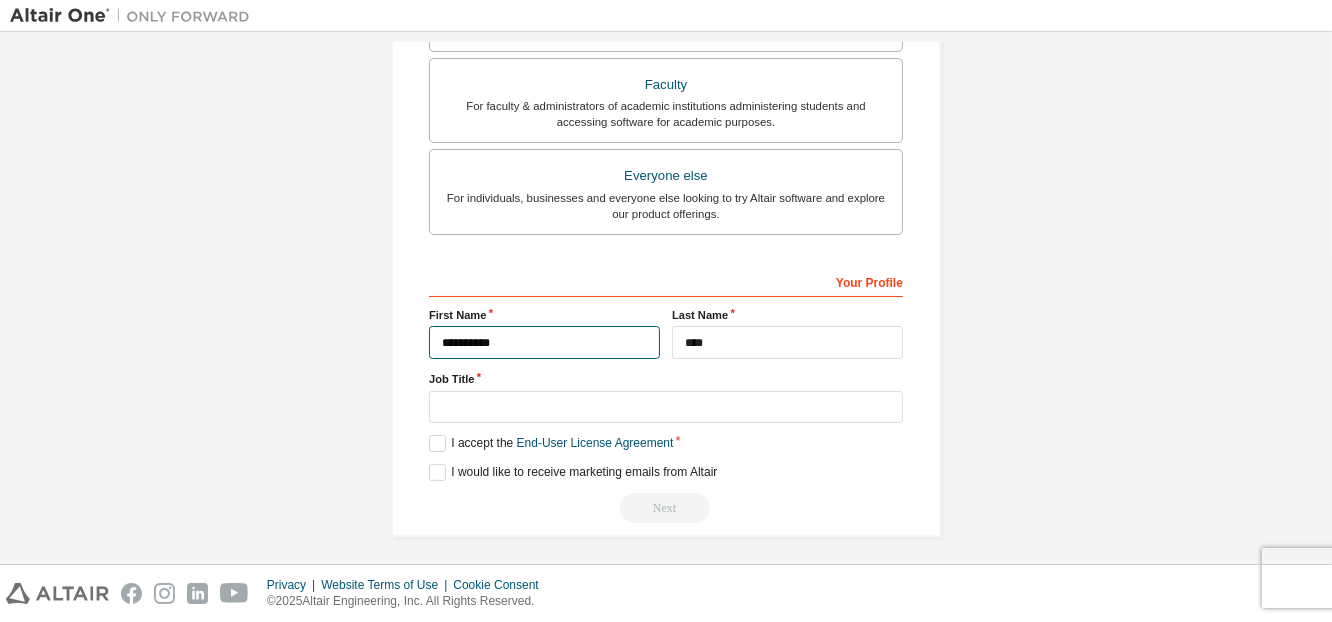 click on "**********" at bounding box center [544, 342] 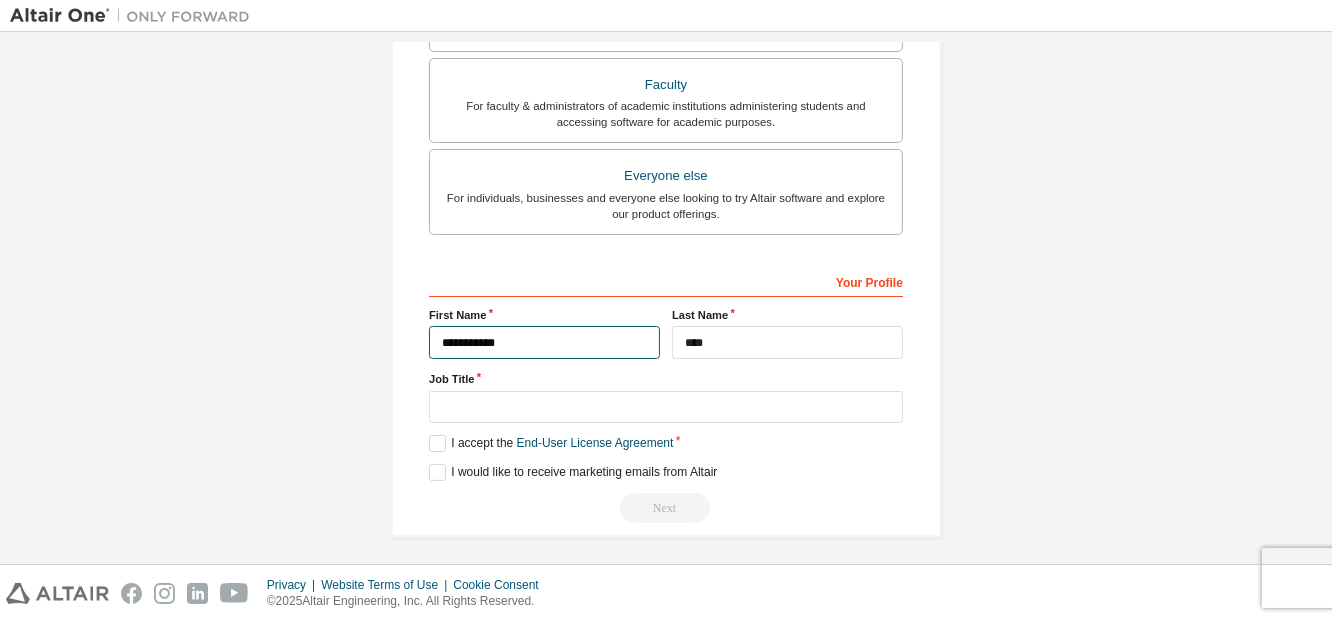 type on "**********" 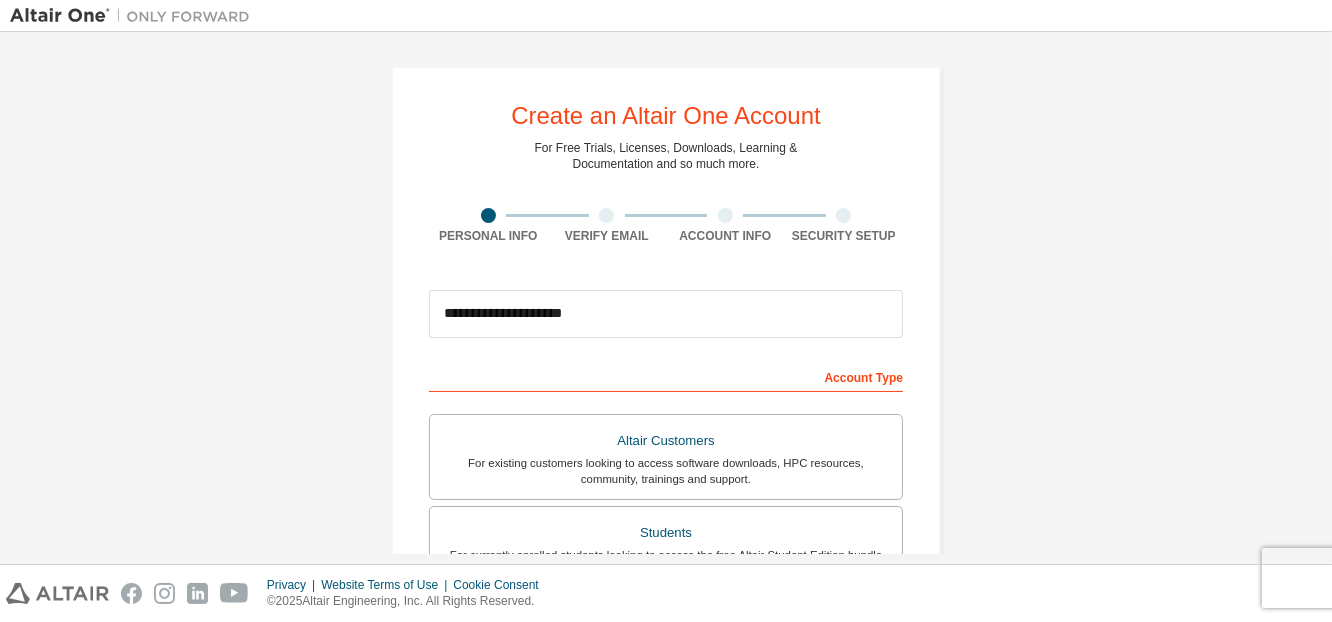 scroll, scrollTop: 0, scrollLeft: 0, axis: both 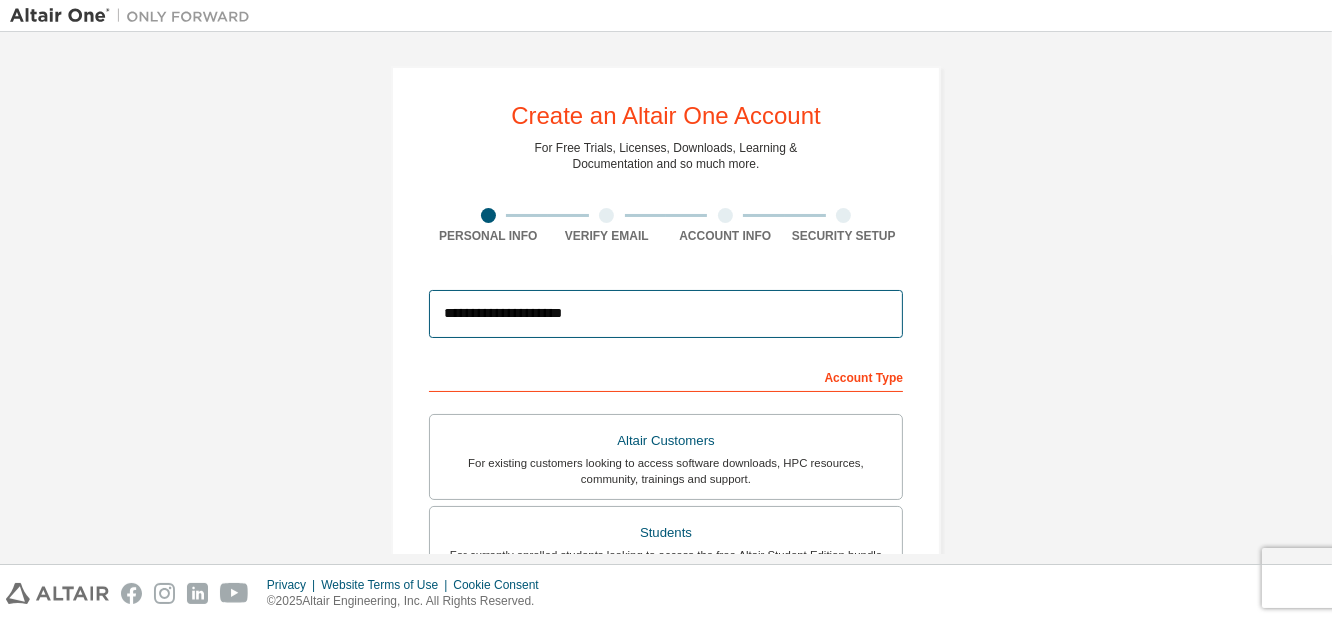 click on "**********" at bounding box center (666, 314) 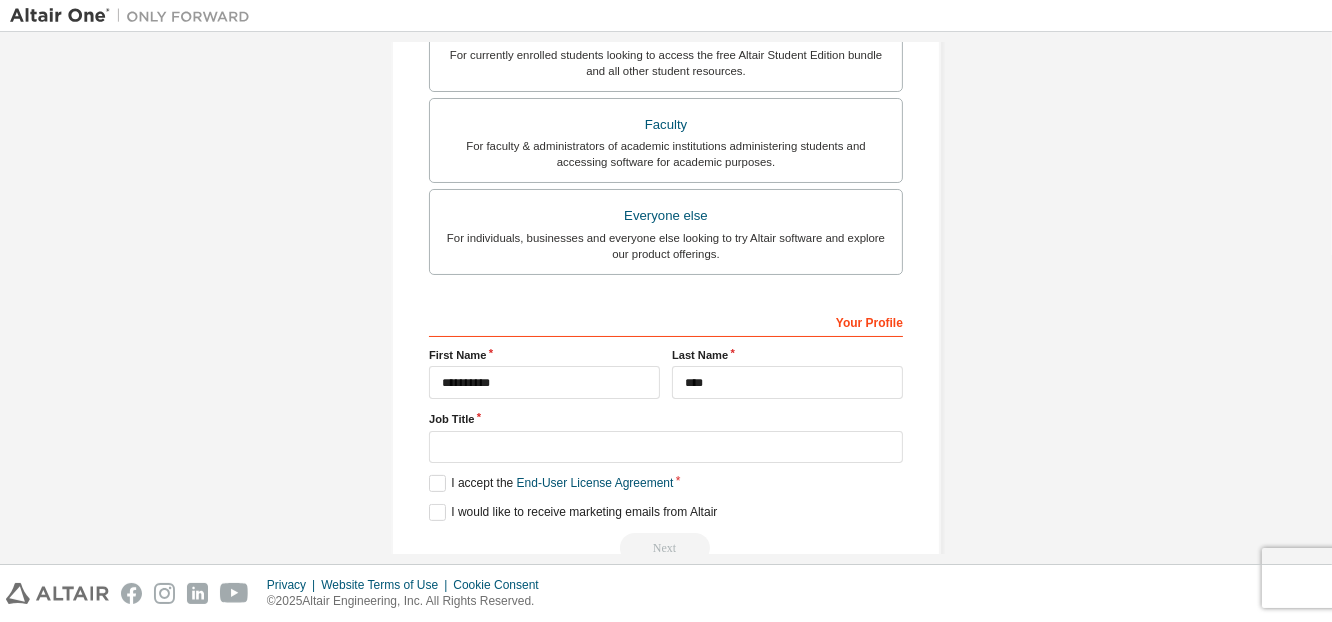 scroll, scrollTop: 540, scrollLeft: 0, axis: vertical 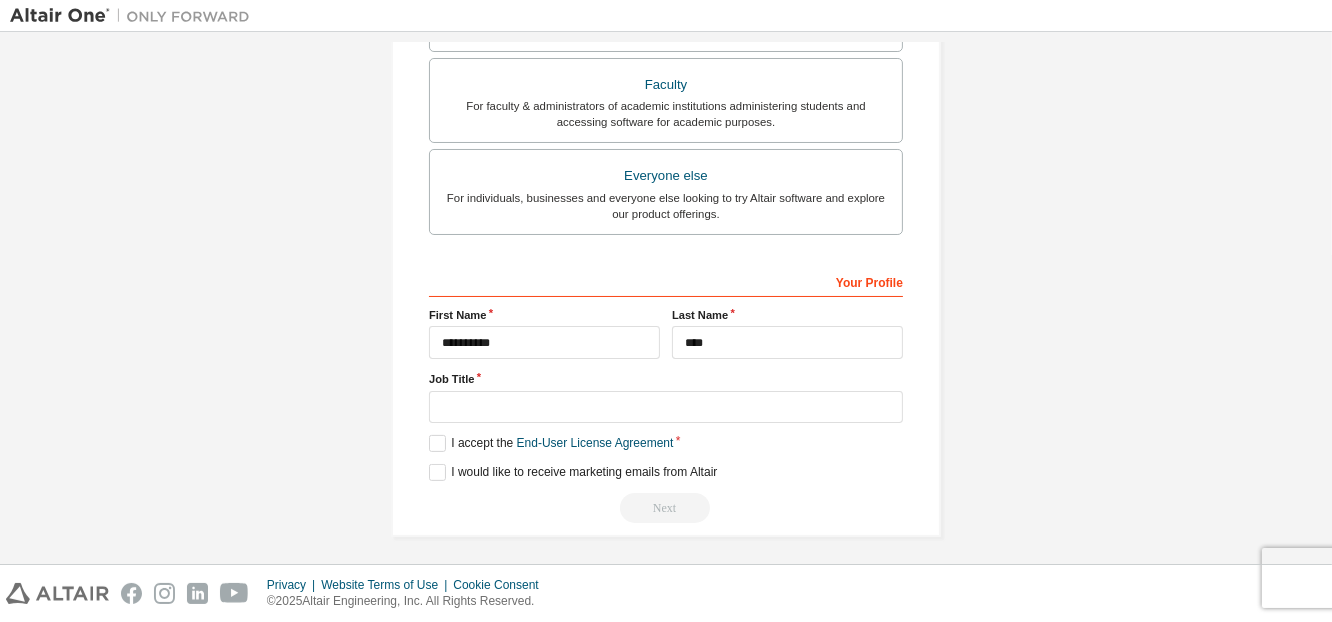 type on "**********" 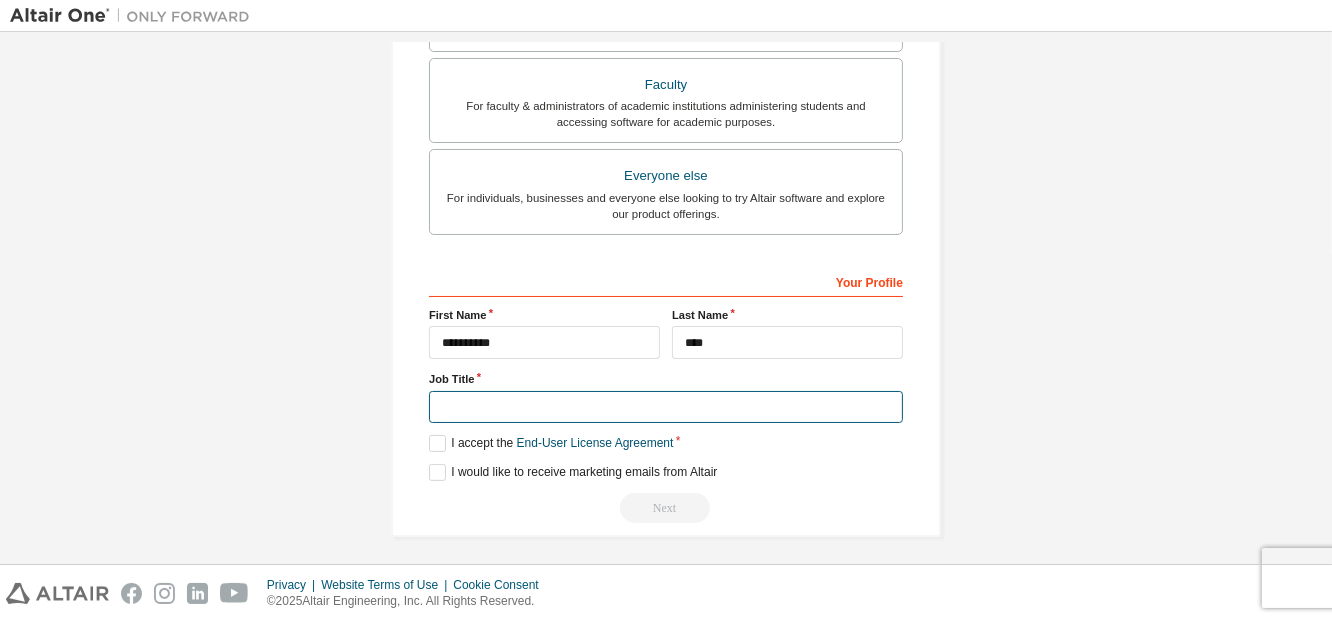 click at bounding box center [666, 407] 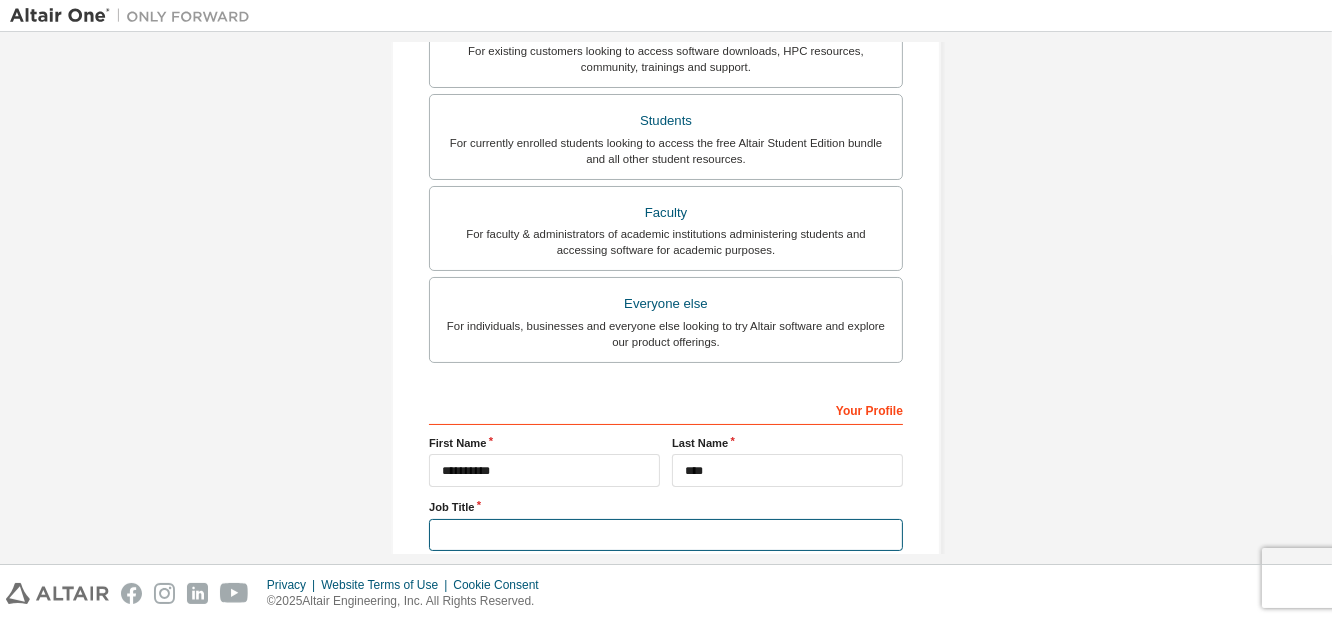 scroll, scrollTop: 540, scrollLeft: 0, axis: vertical 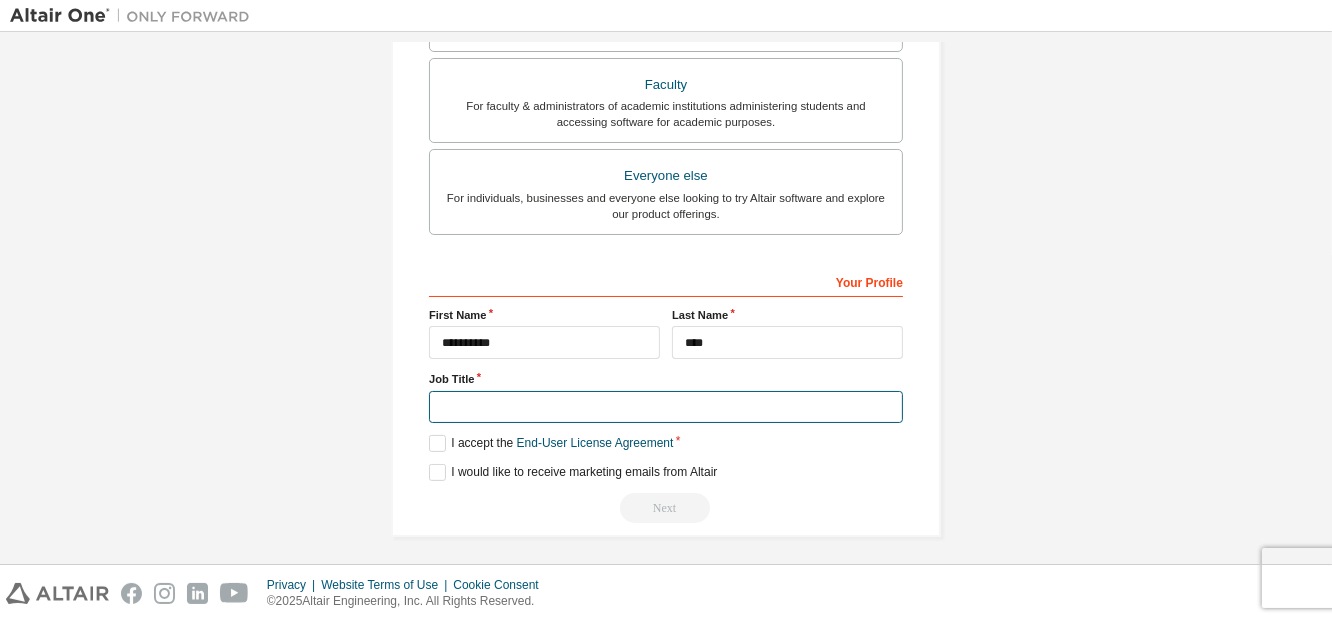 click at bounding box center [666, 407] 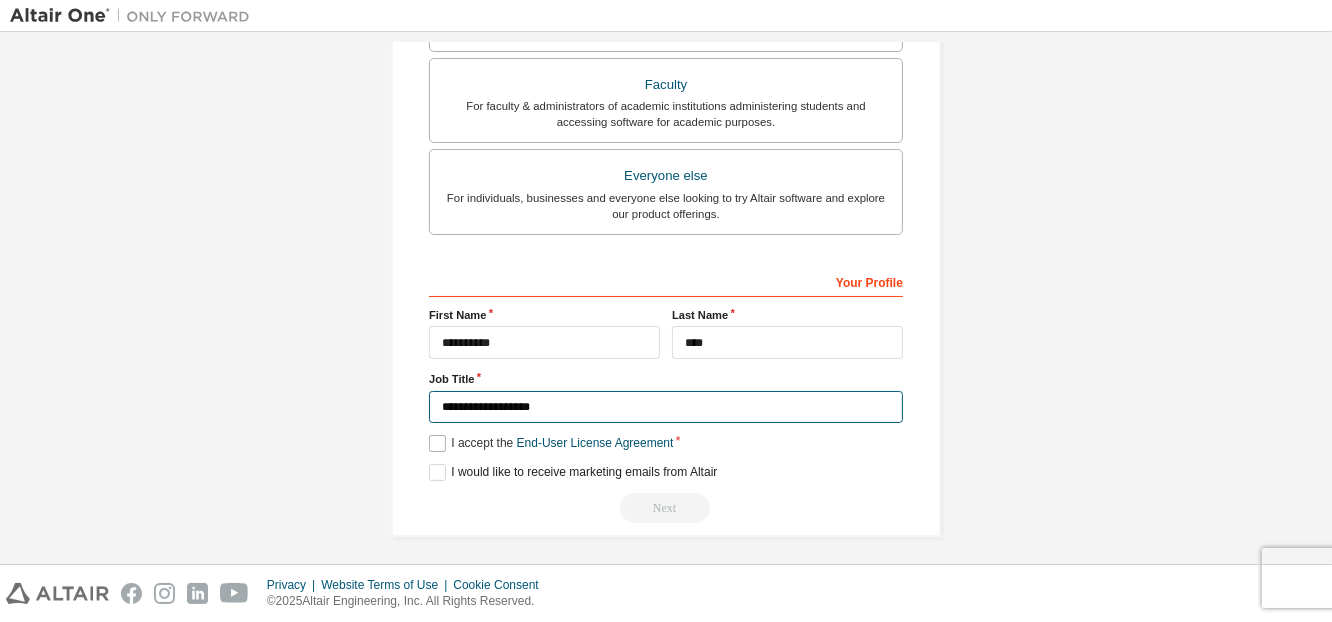 type on "**********" 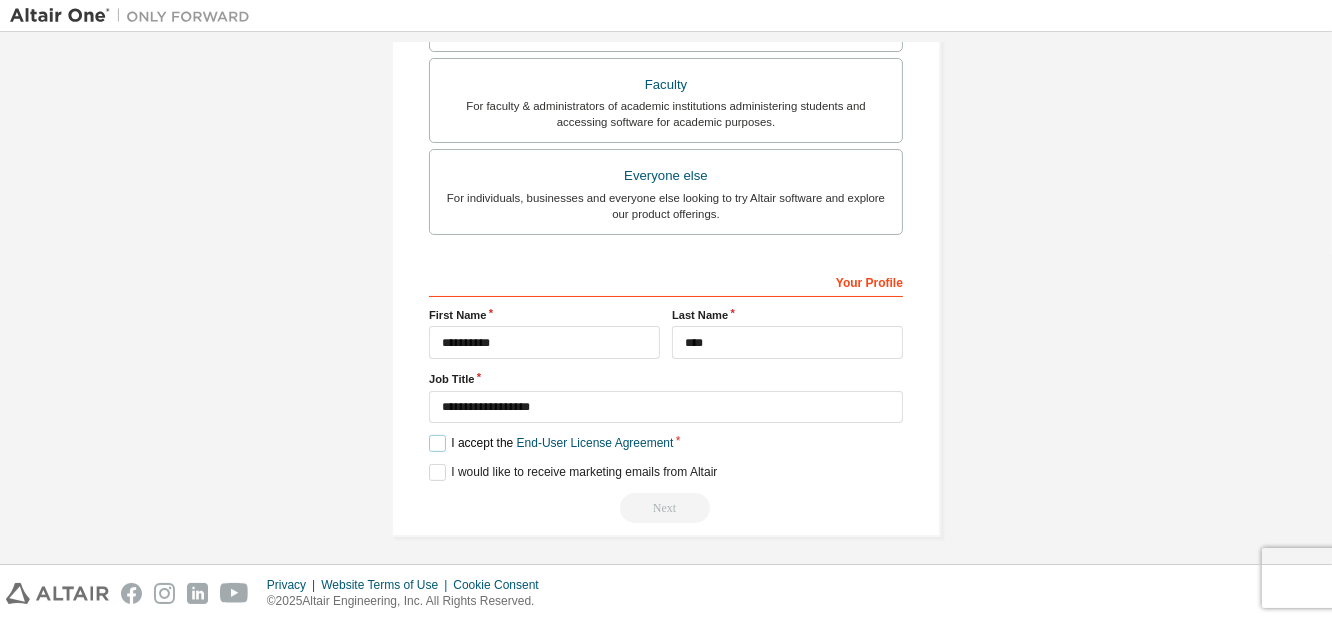 click on "I accept the    End-User License Agreement" at bounding box center [551, 443] 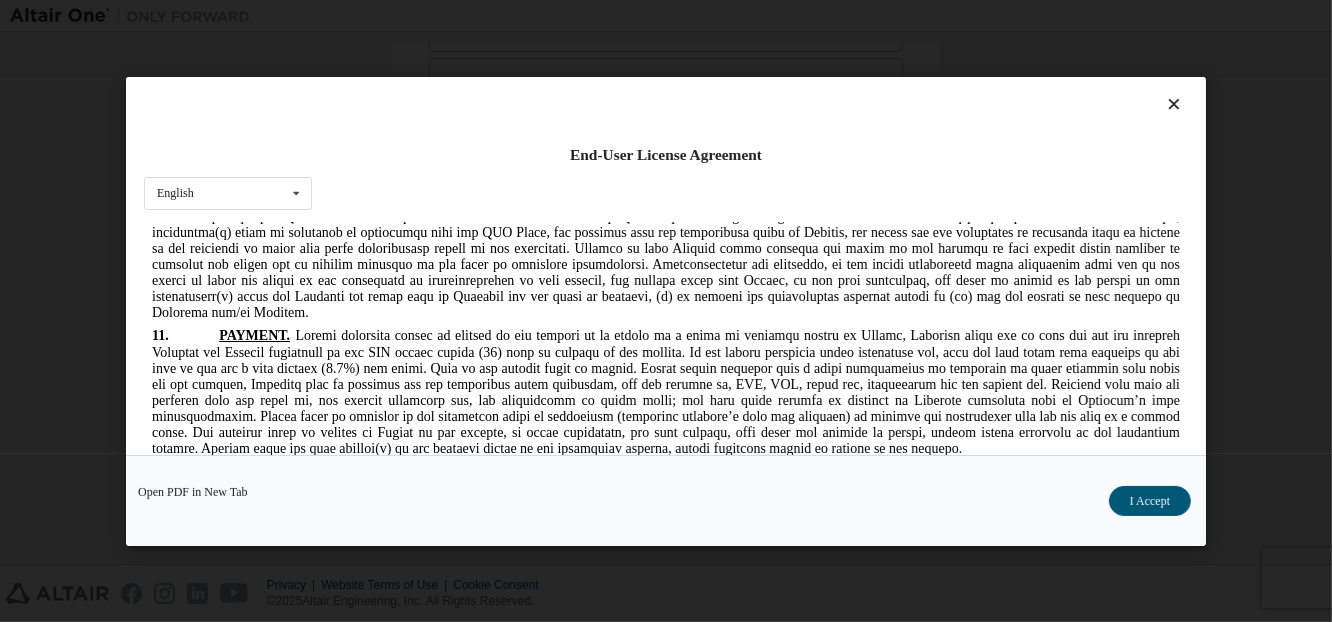 scroll, scrollTop: 4000, scrollLeft: 0, axis: vertical 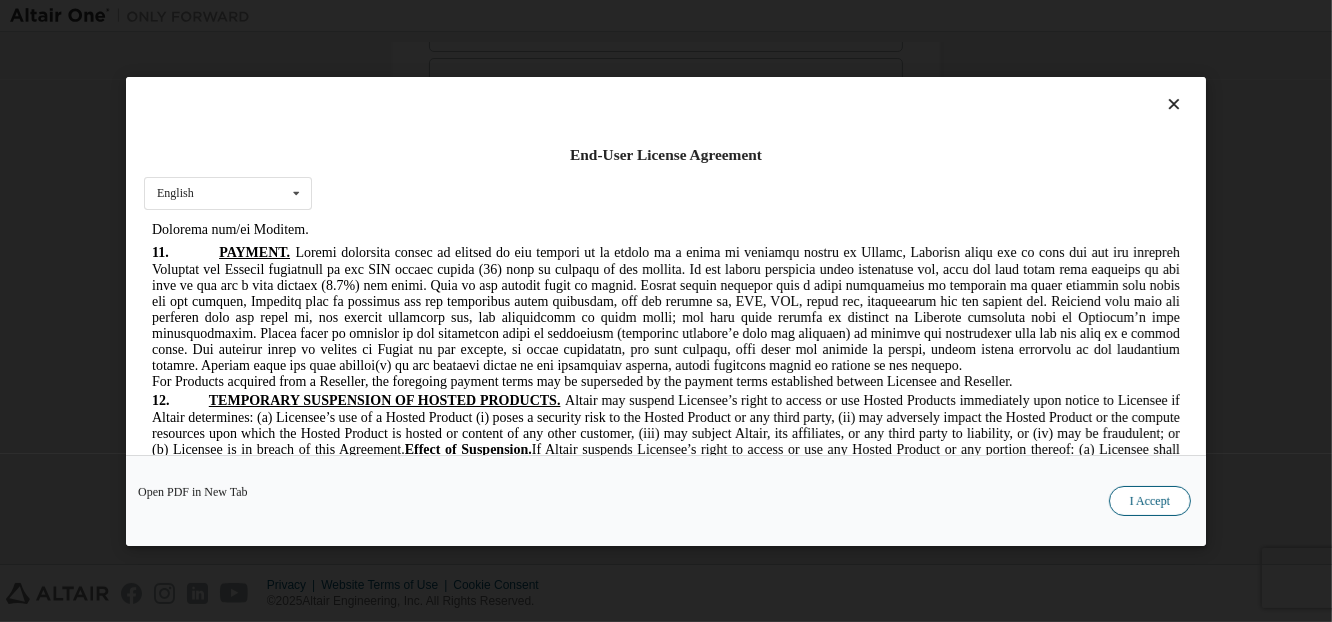 click on "I Accept" at bounding box center [1150, 500] 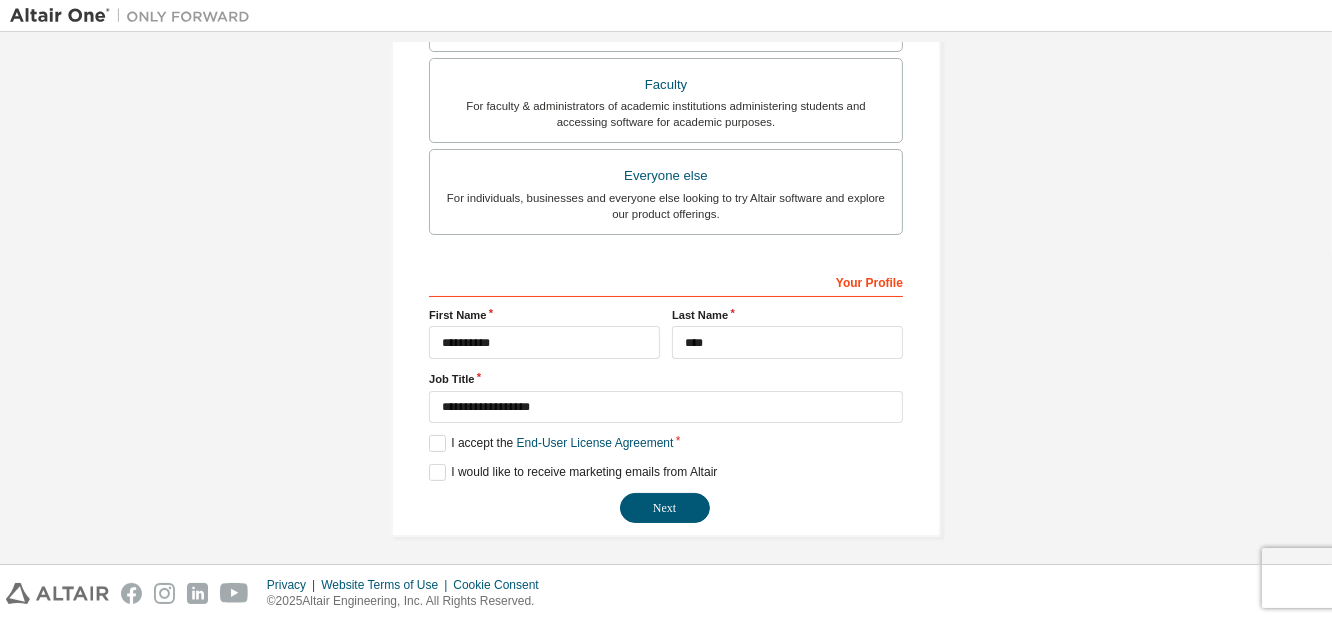 click on "**********" at bounding box center [666, 31] 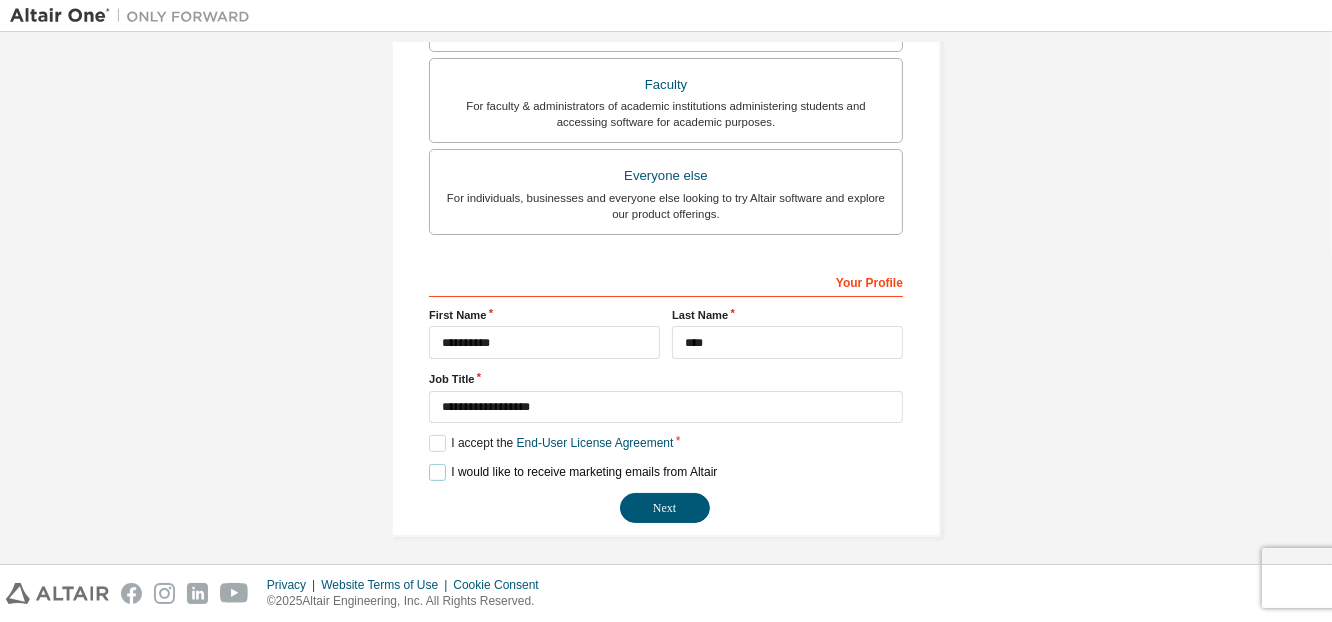 click on "I would like to receive marketing emails from Altair" at bounding box center [573, 472] 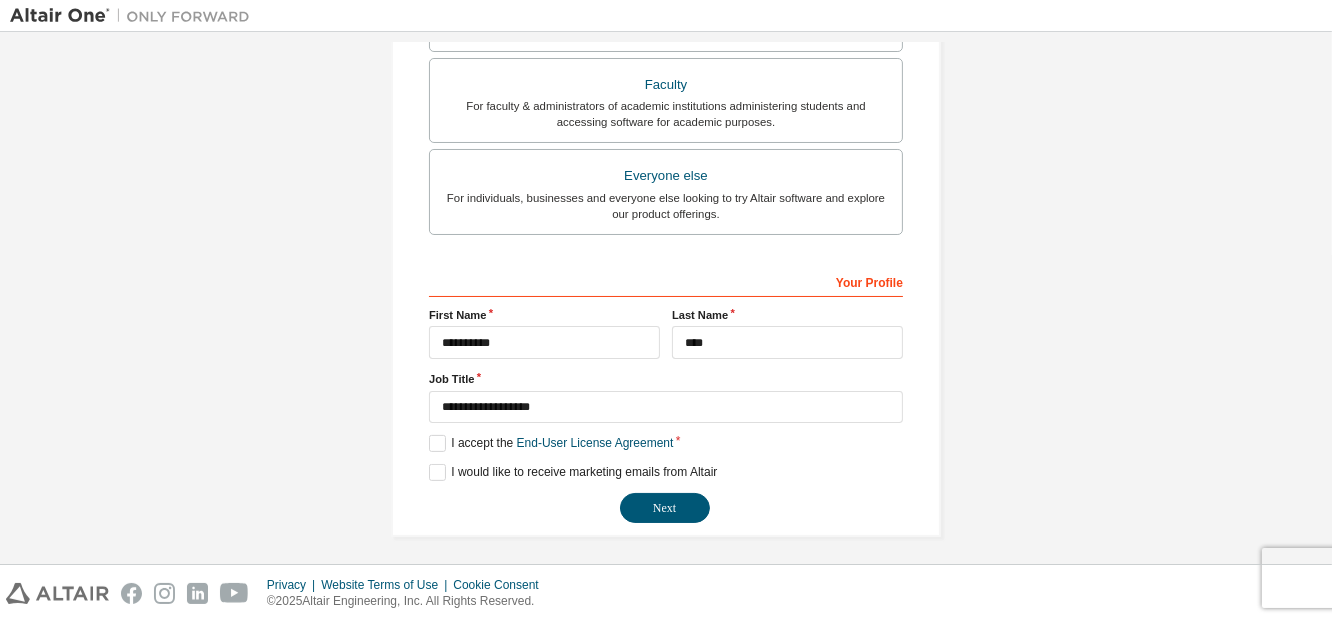 click on "**********" at bounding box center (666, 394) 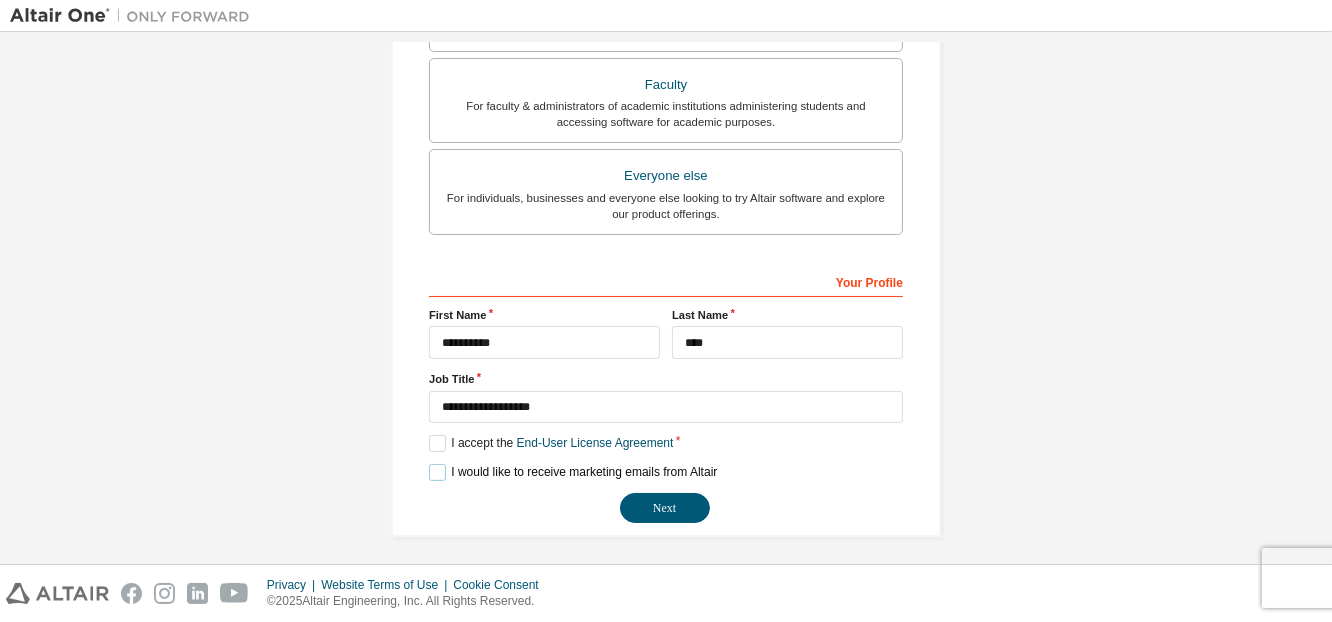 click on "I would like to receive marketing emails from Altair" at bounding box center [573, 472] 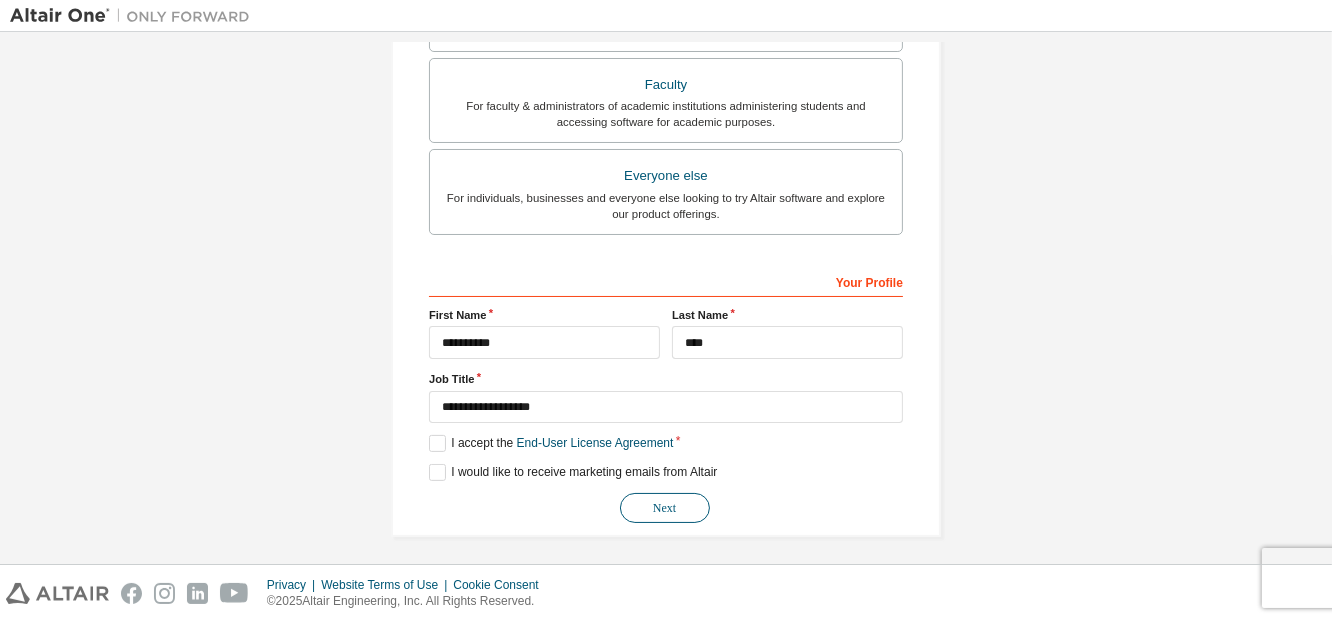 click on "Next" at bounding box center [665, 508] 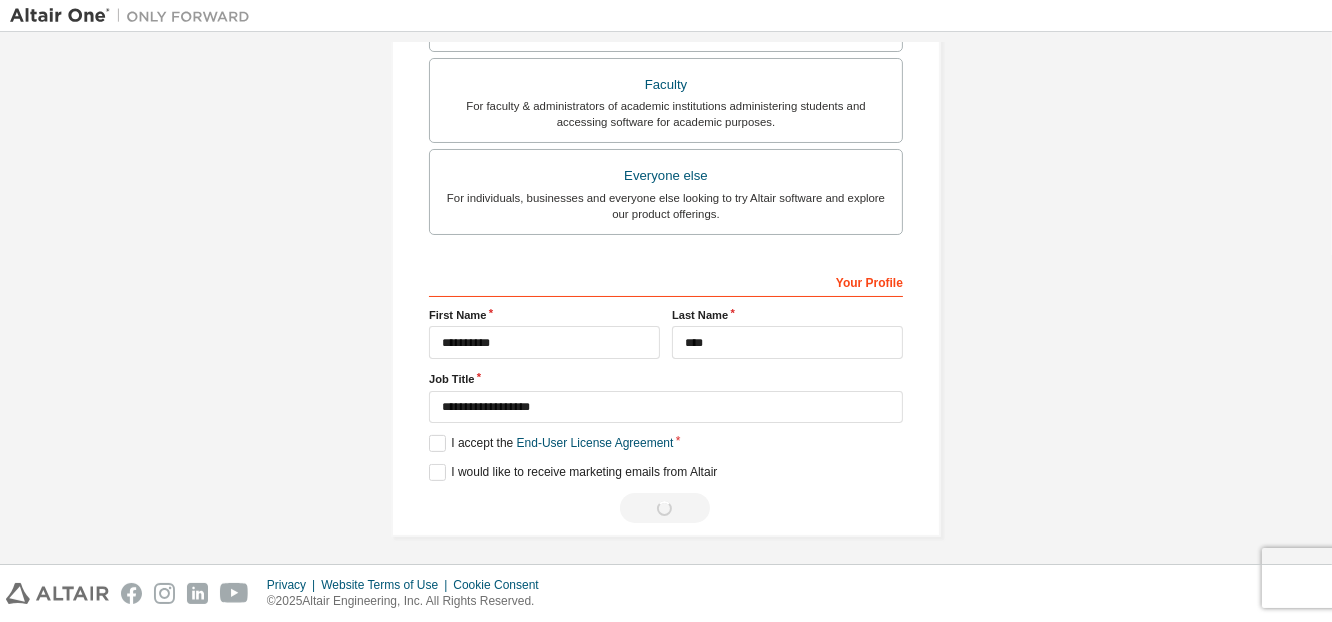 scroll, scrollTop: 0, scrollLeft: 0, axis: both 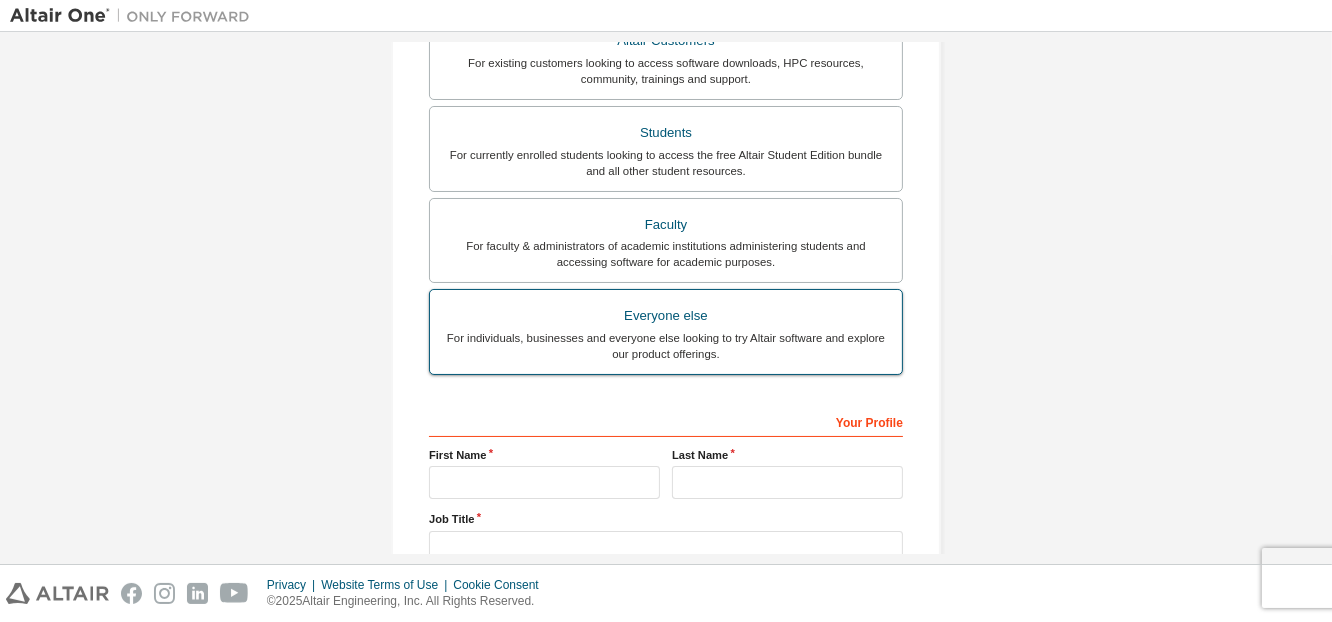 click on "For individuals, businesses and everyone else looking to try Altair software and explore our product offerings." at bounding box center [666, 346] 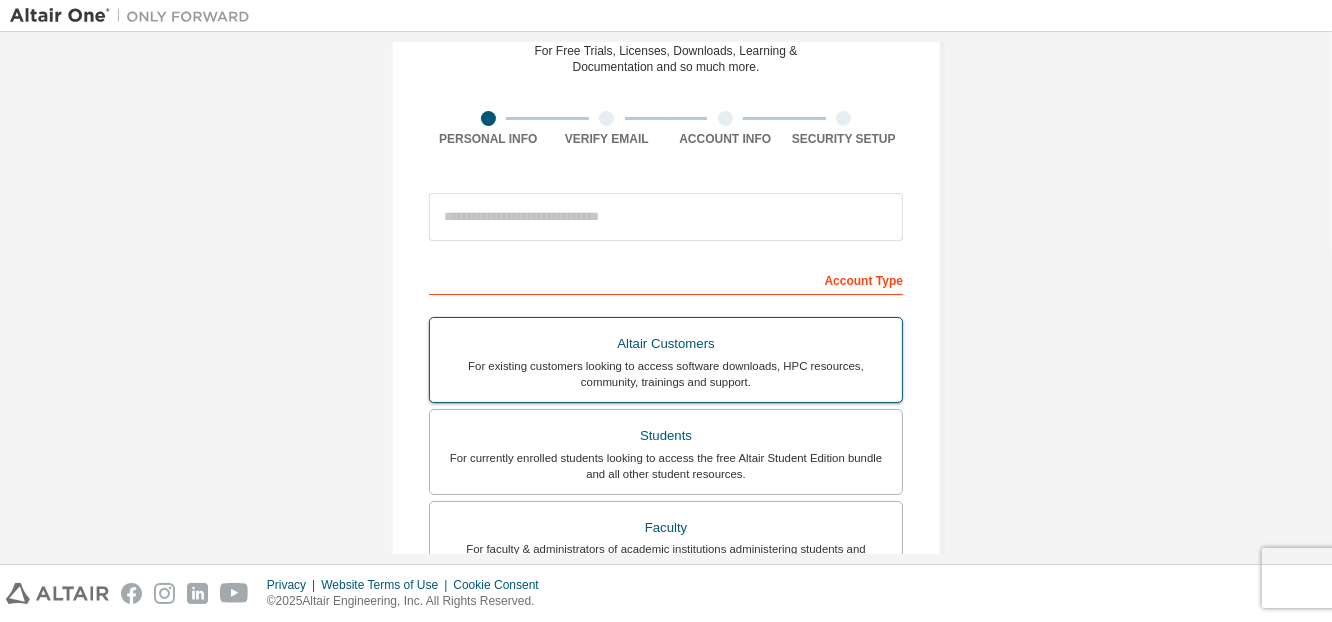 scroll, scrollTop: 0, scrollLeft: 0, axis: both 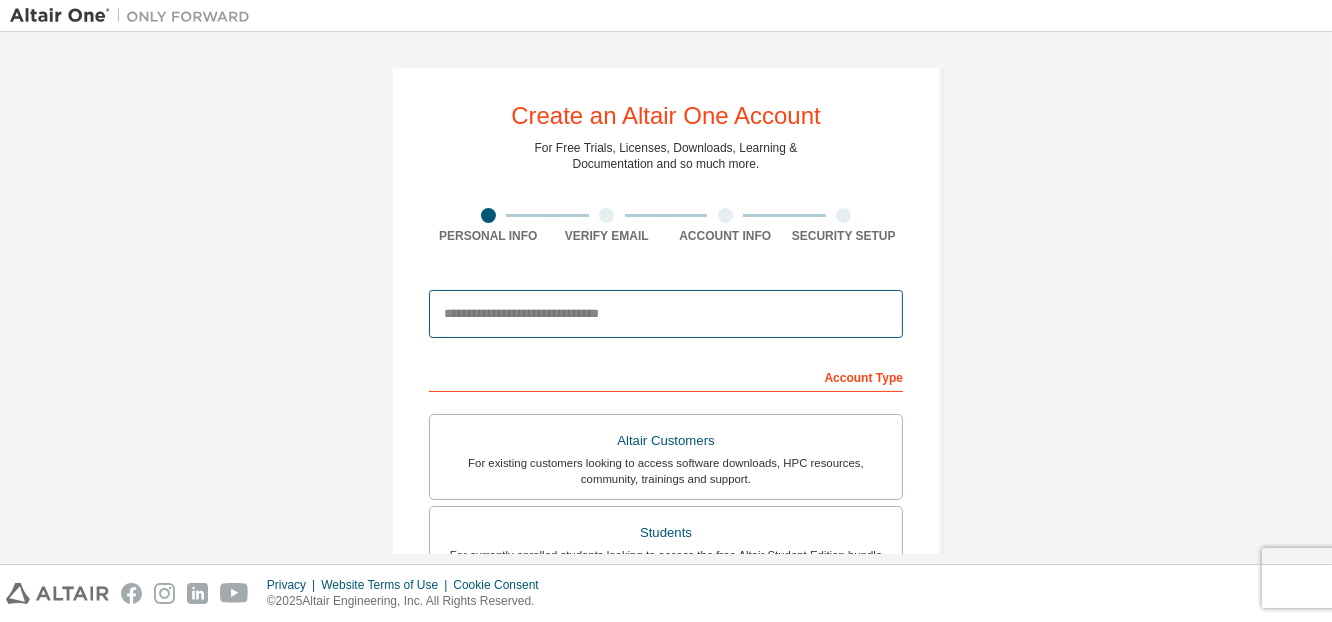 click at bounding box center [666, 314] 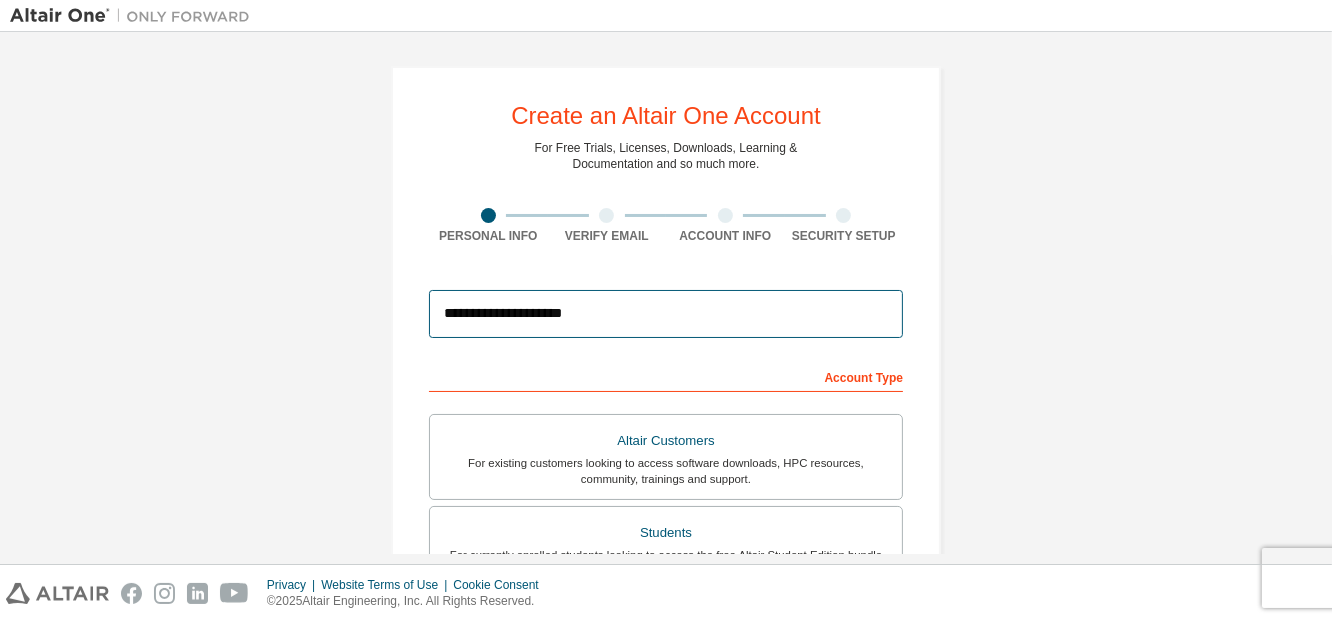 type on "**********" 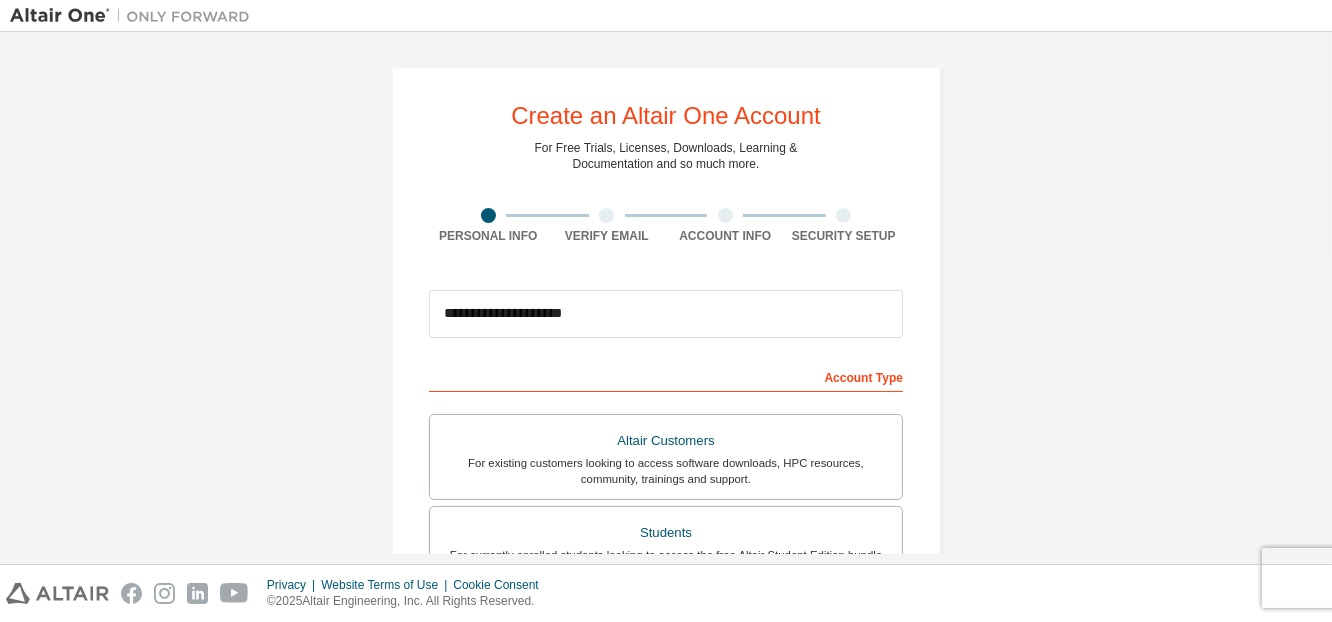 type on "****" 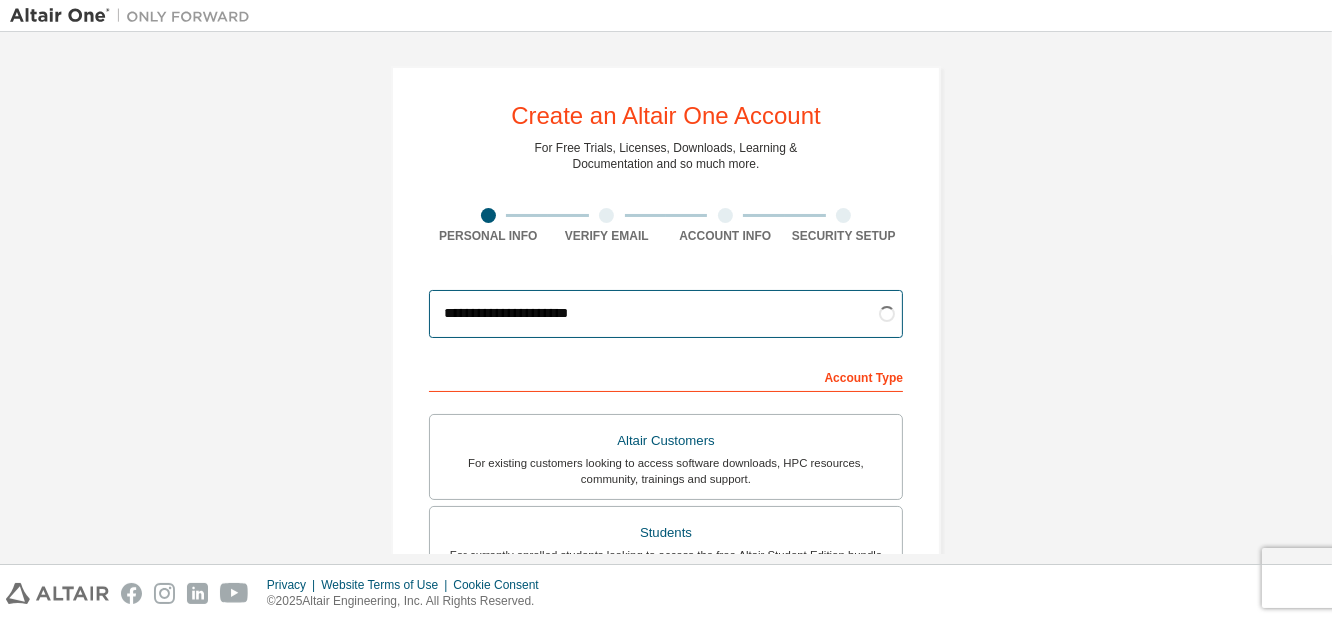 type on "**********" 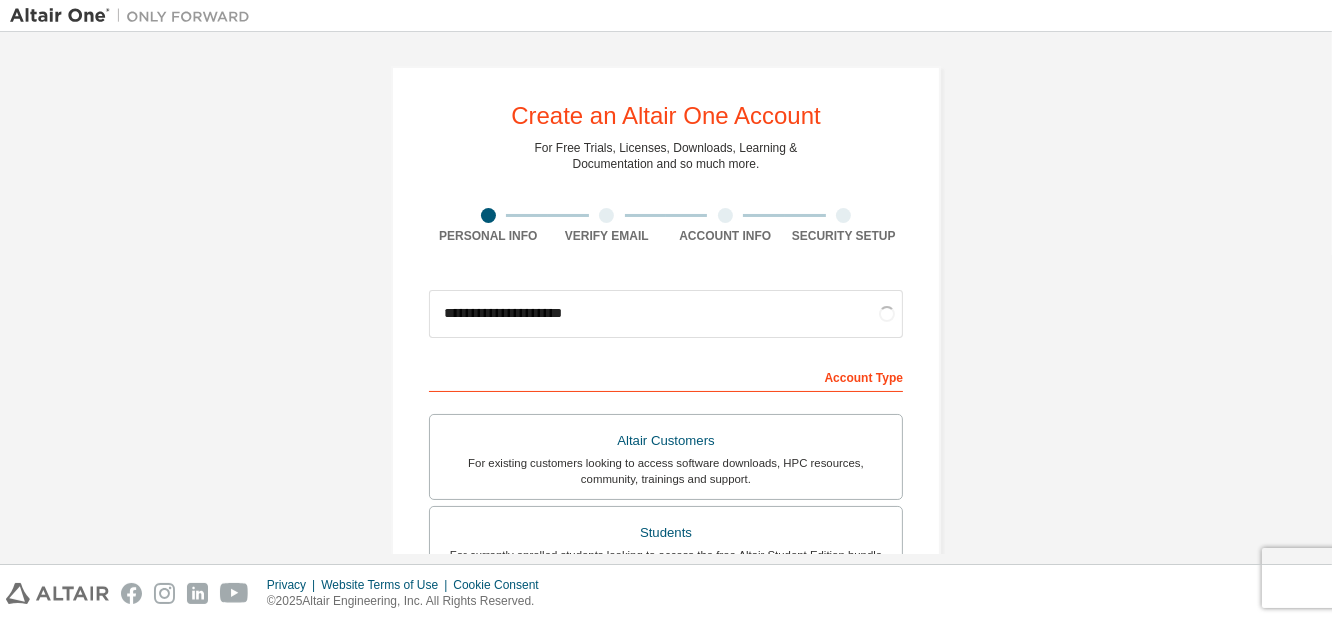 click on "**********" at bounding box center [666, 571] 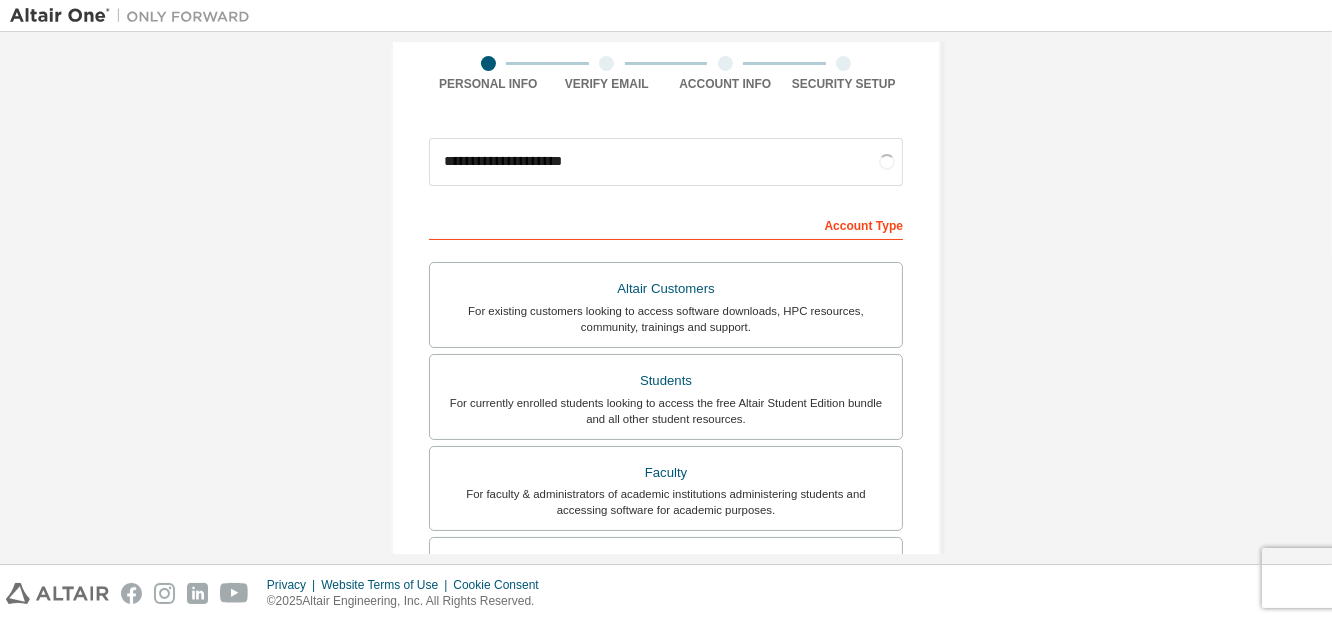 scroll, scrollTop: 400, scrollLeft: 0, axis: vertical 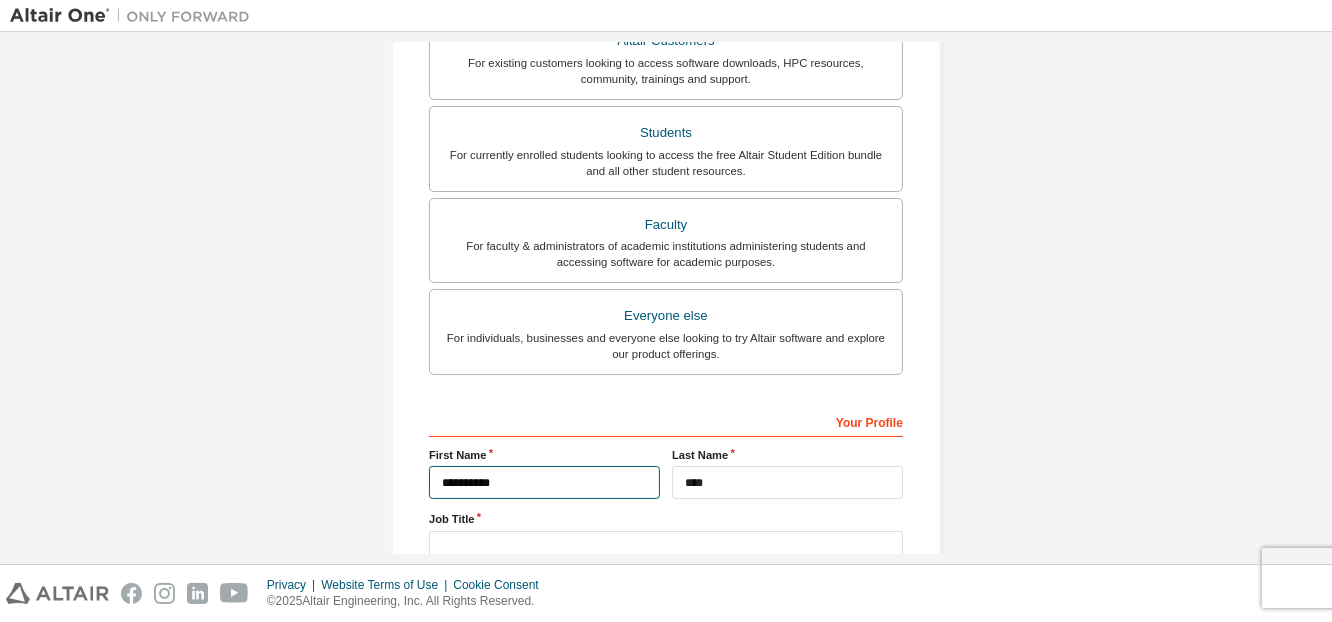 click on "**********" at bounding box center (544, 482) 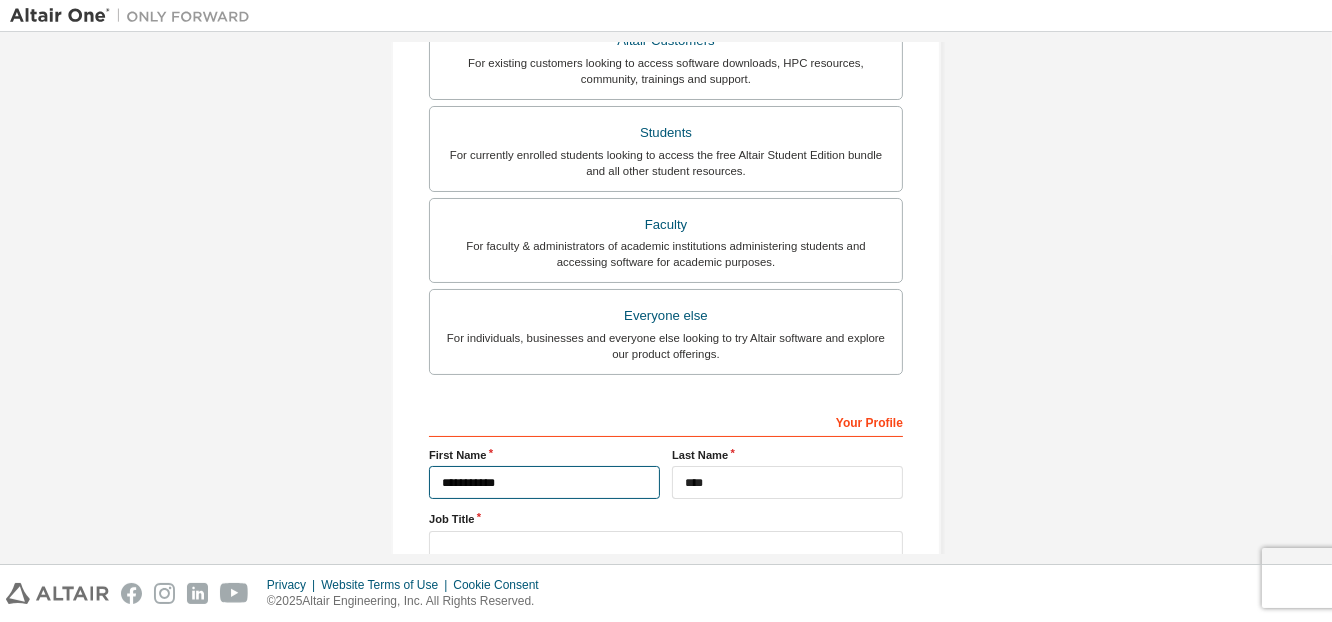 type on "**********" 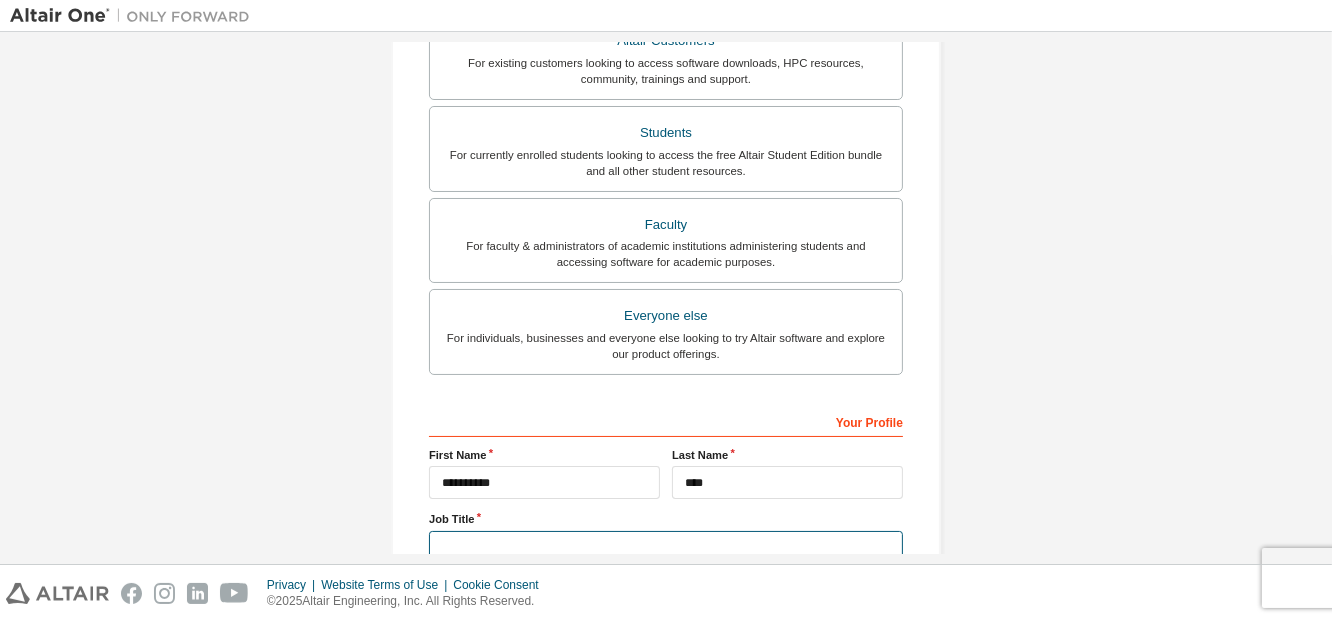scroll, scrollTop: 403, scrollLeft: 0, axis: vertical 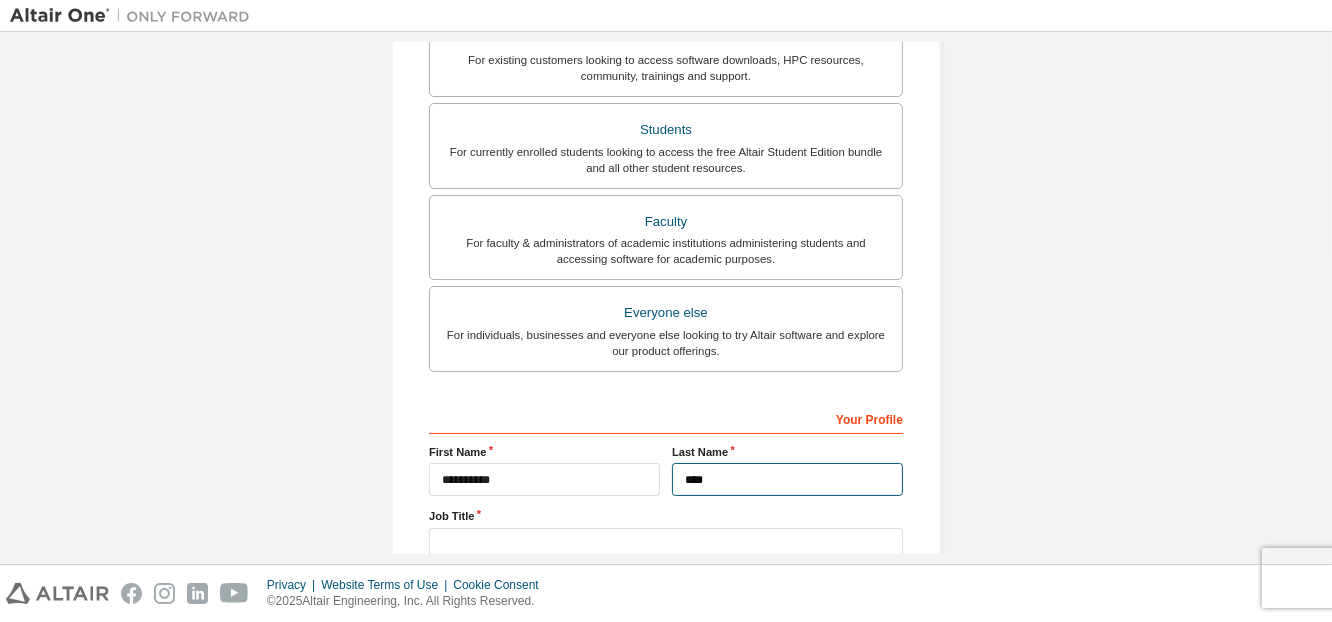 click on "****" at bounding box center (787, 479) 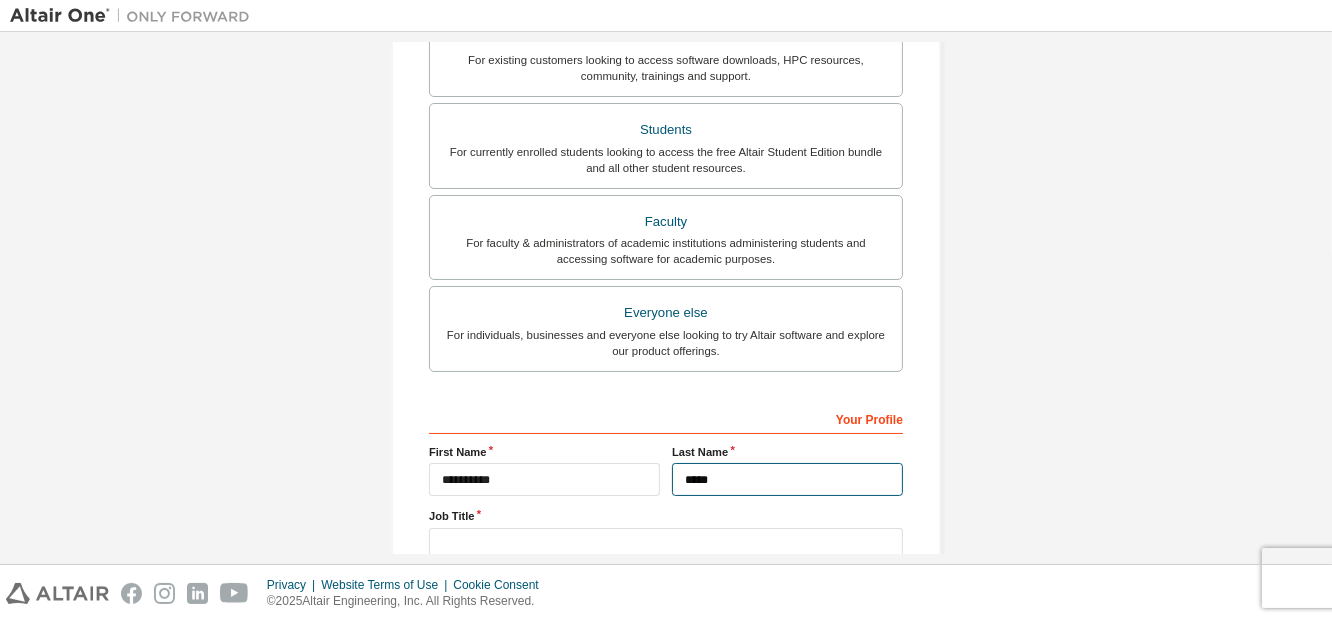 type on "****" 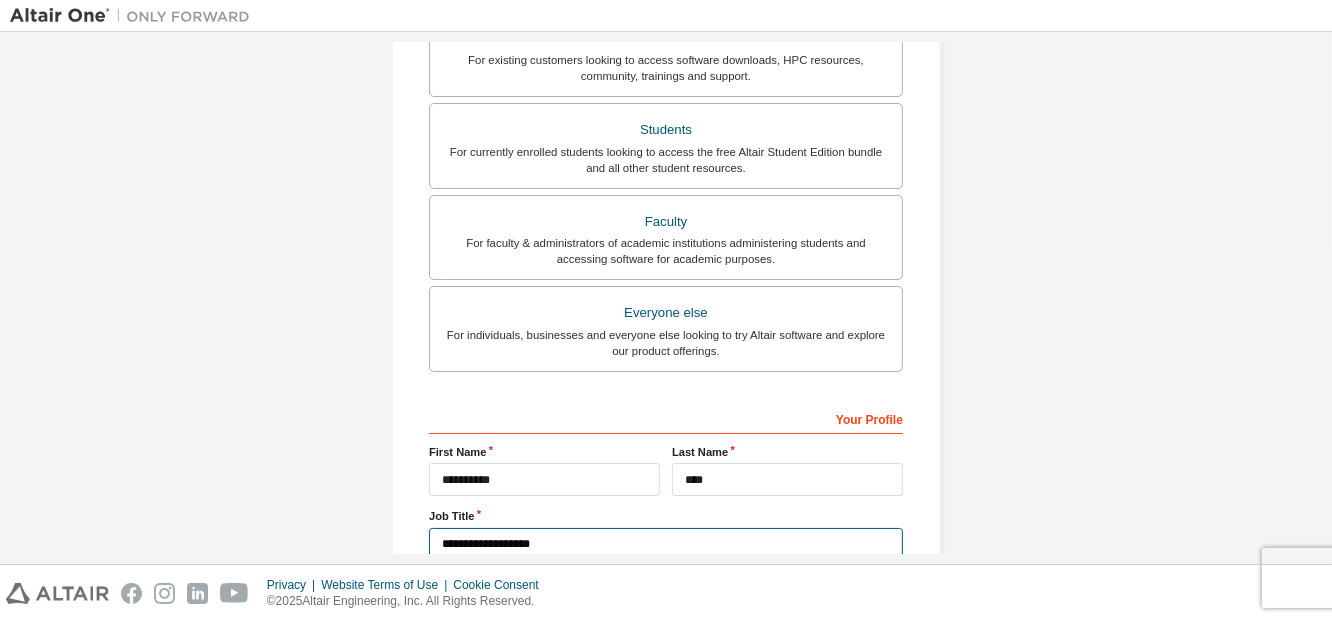 click on "**********" at bounding box center (666, 544) 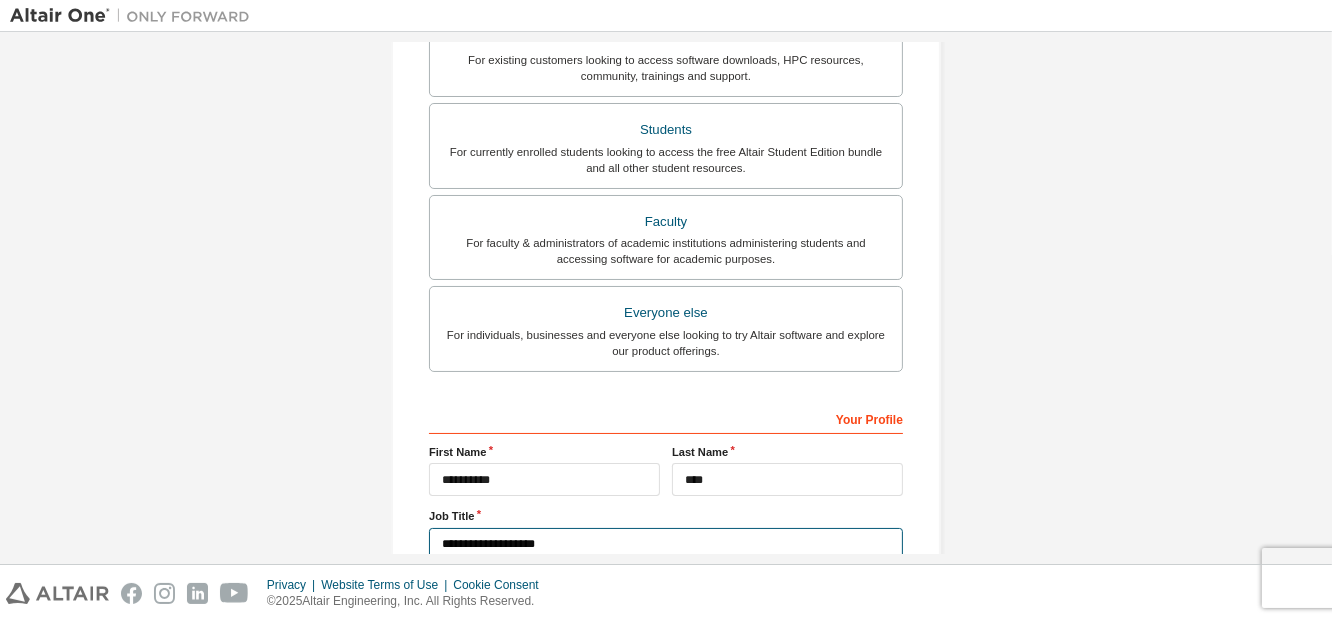 type on "**********" 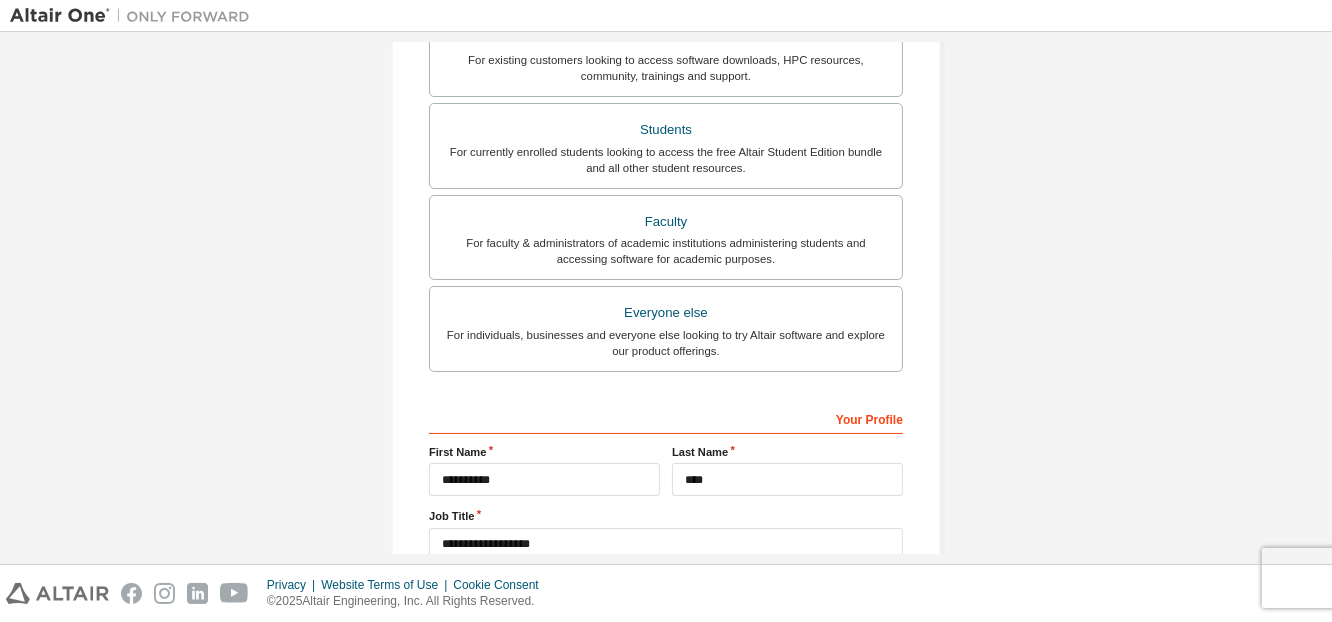 click on "**********" at bounding box center [666, 168] 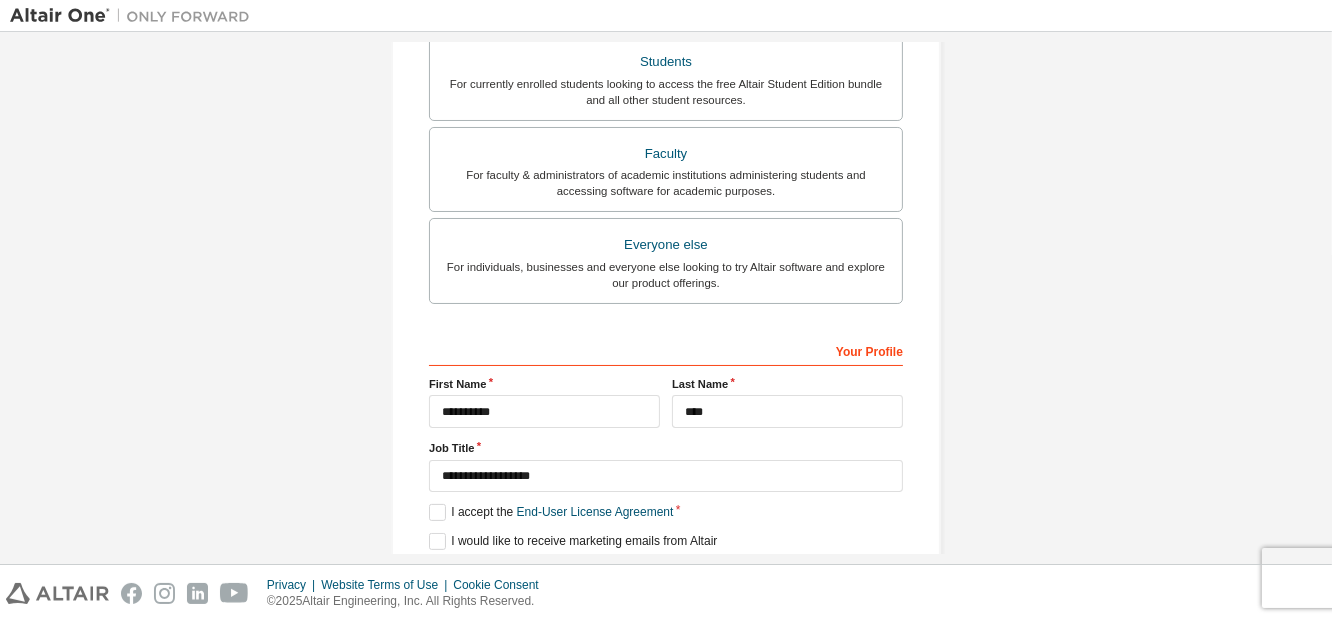 scroll, scrollTop: 540, scrollLeft: 0, axis: vertical 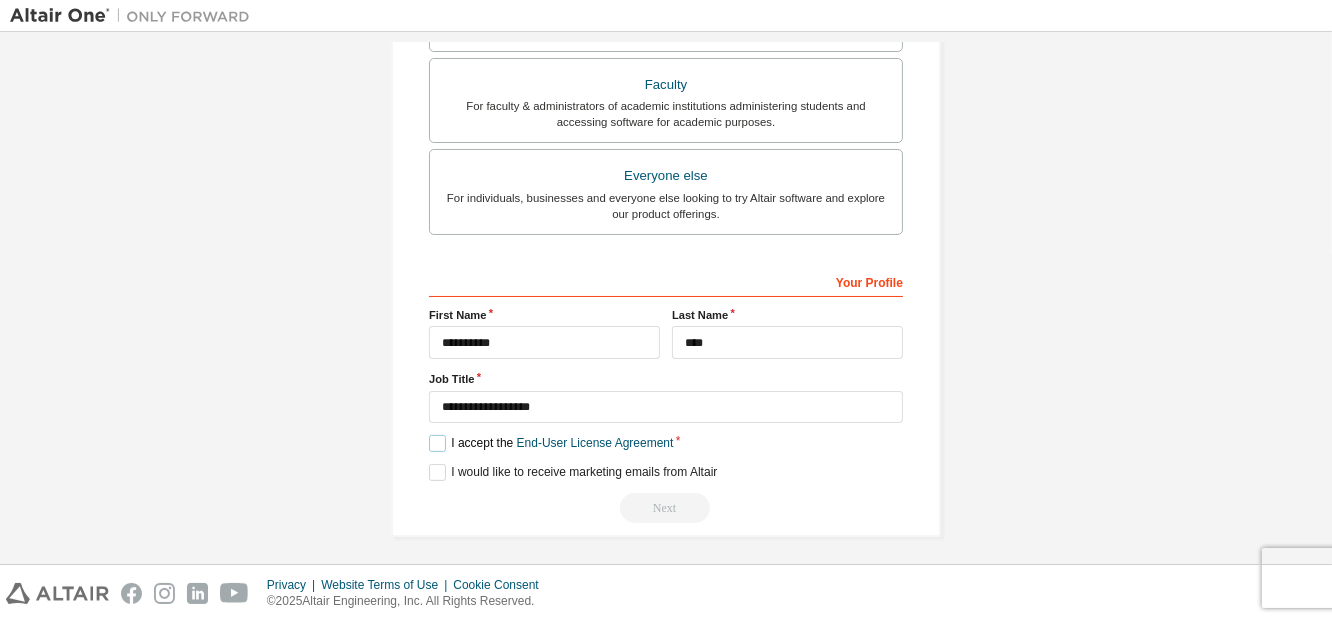 click on "I accept the    End-User License Agreement" at bounding box center [551, 443] 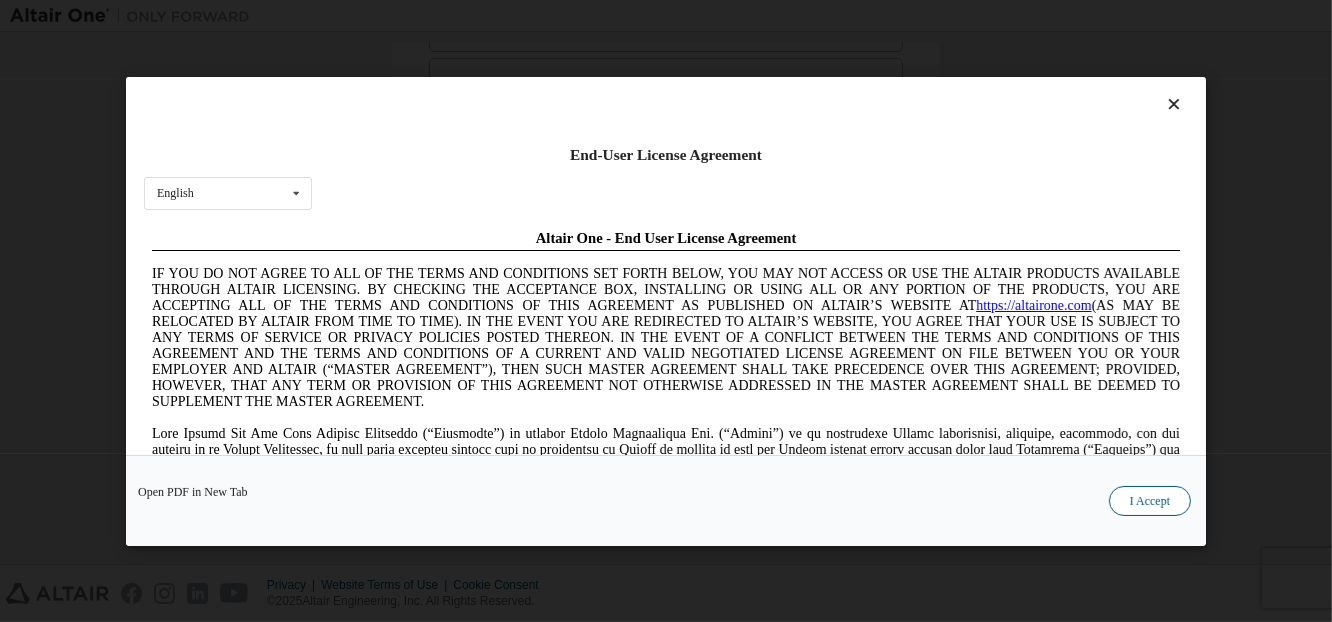 scroll, scrollTop: 0, scrollLeft: 0, axis: both 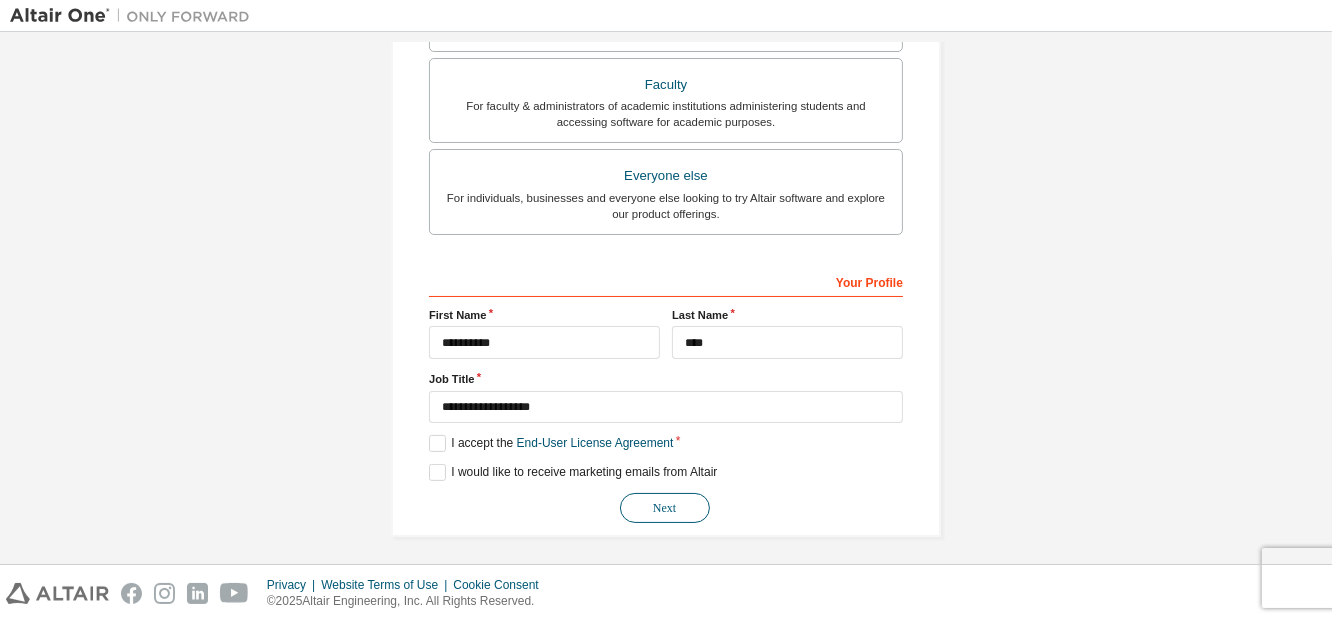 click on "Next" at bounding box center (665, 508) 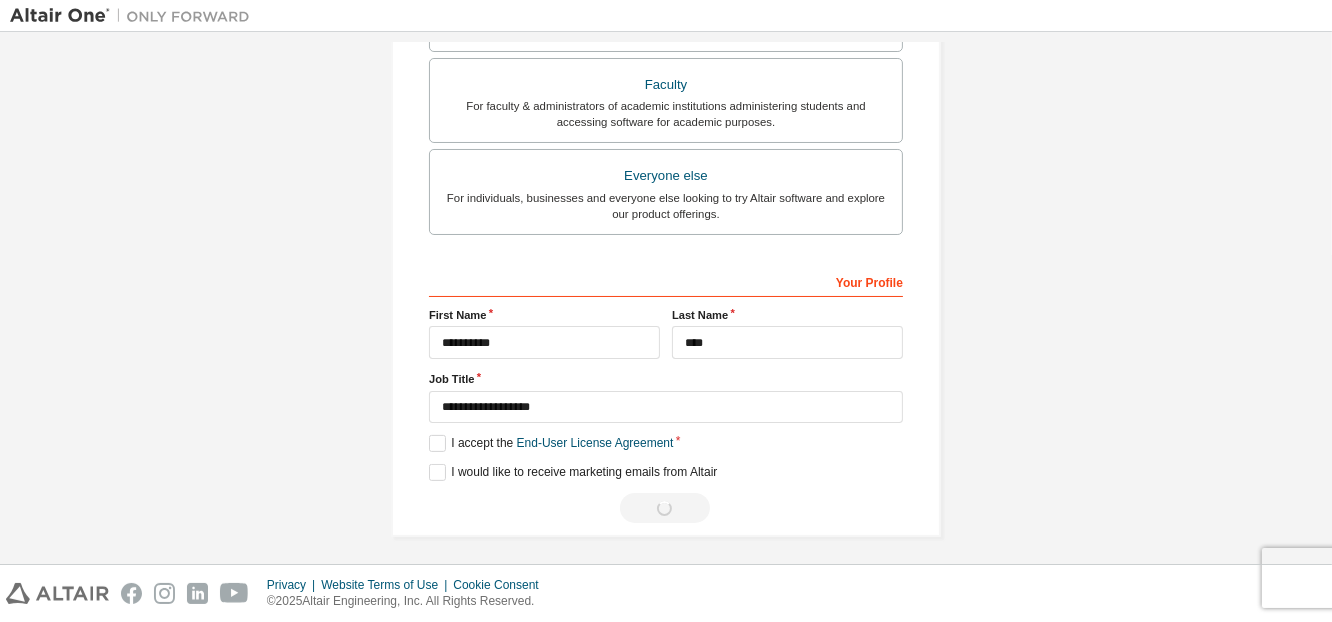 scroll, scrollTop: 0, scrollLeft: 0, axis: both 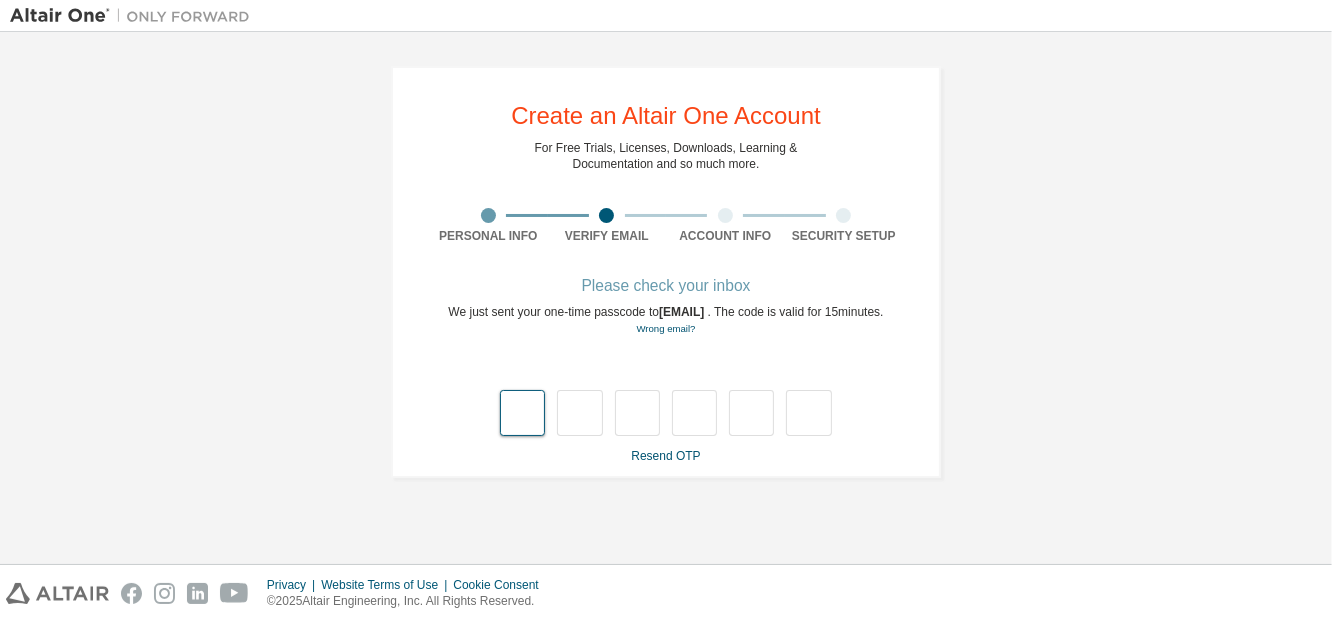type on "*" 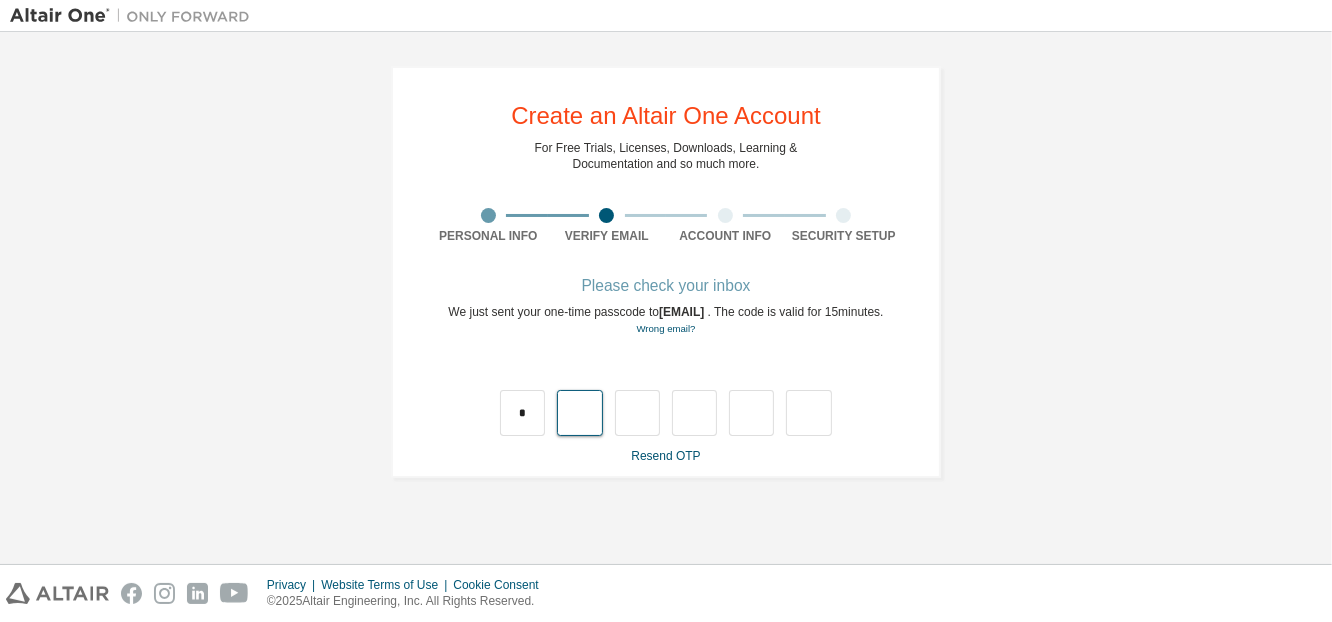 type on "*" 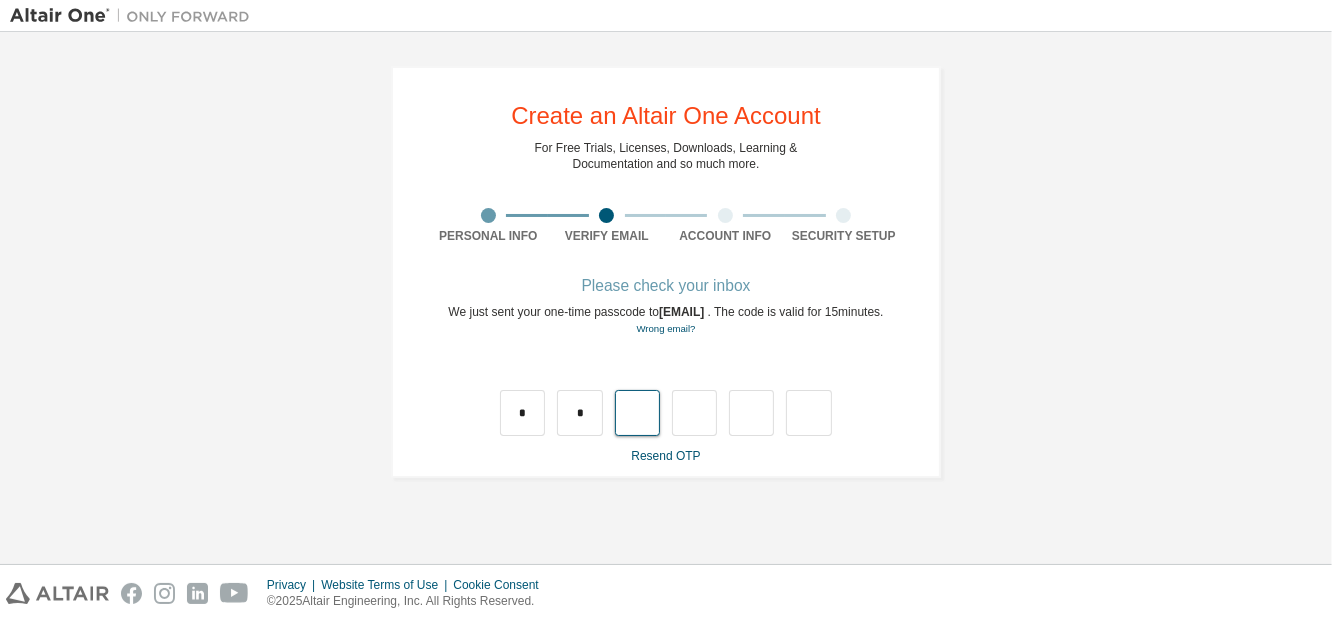 type on "*" 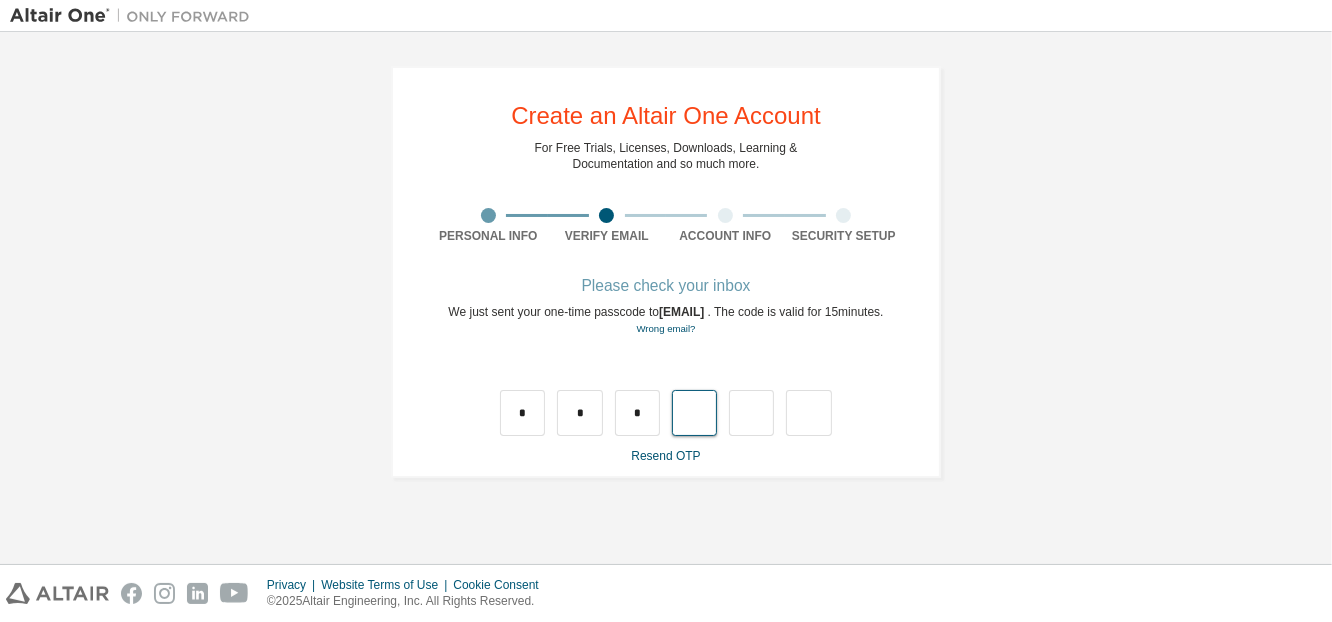 type on "*" 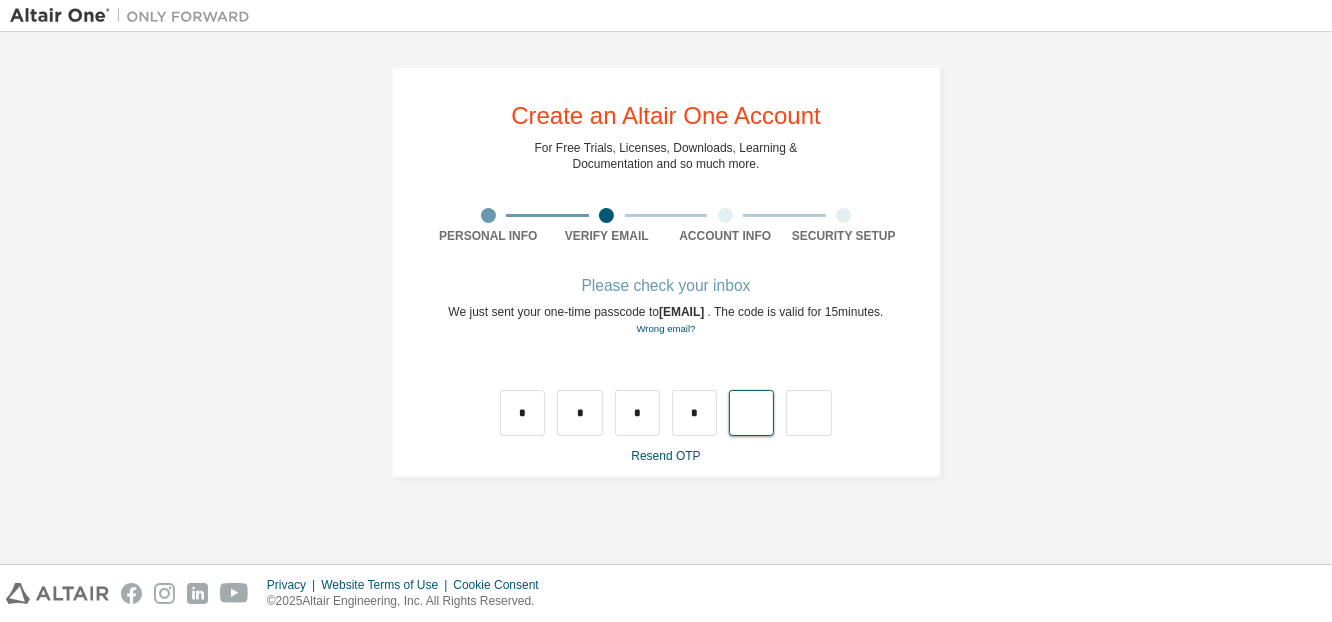 type on "*" 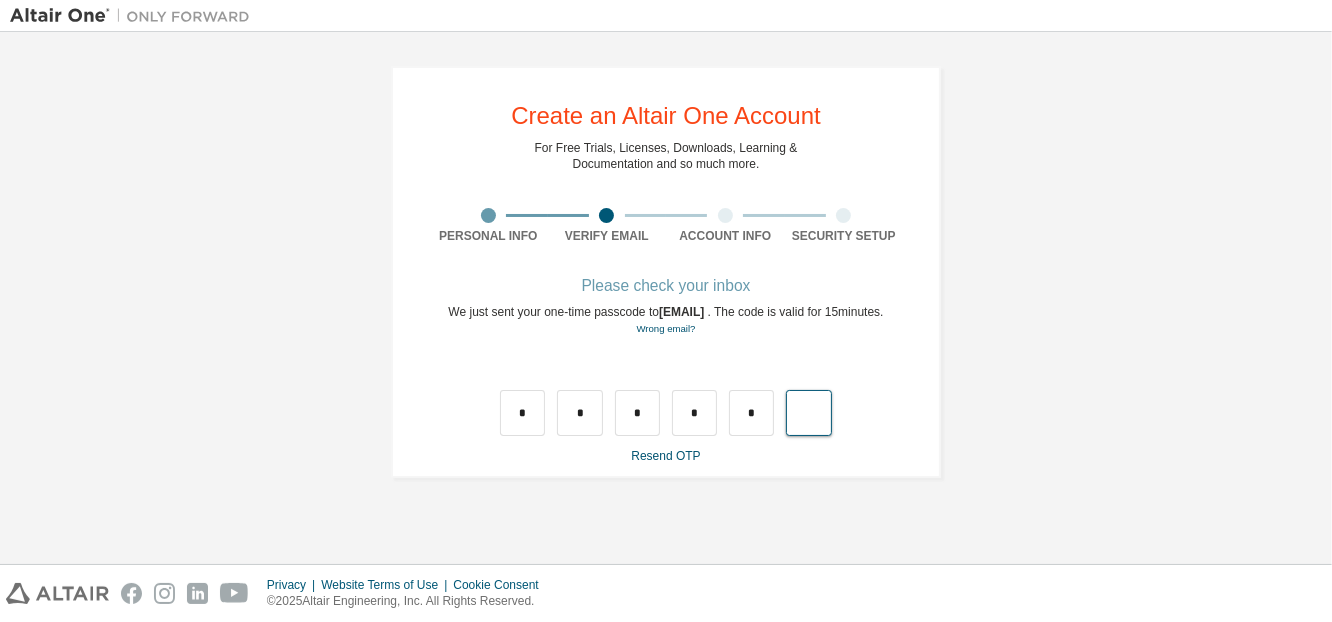 type on "*" 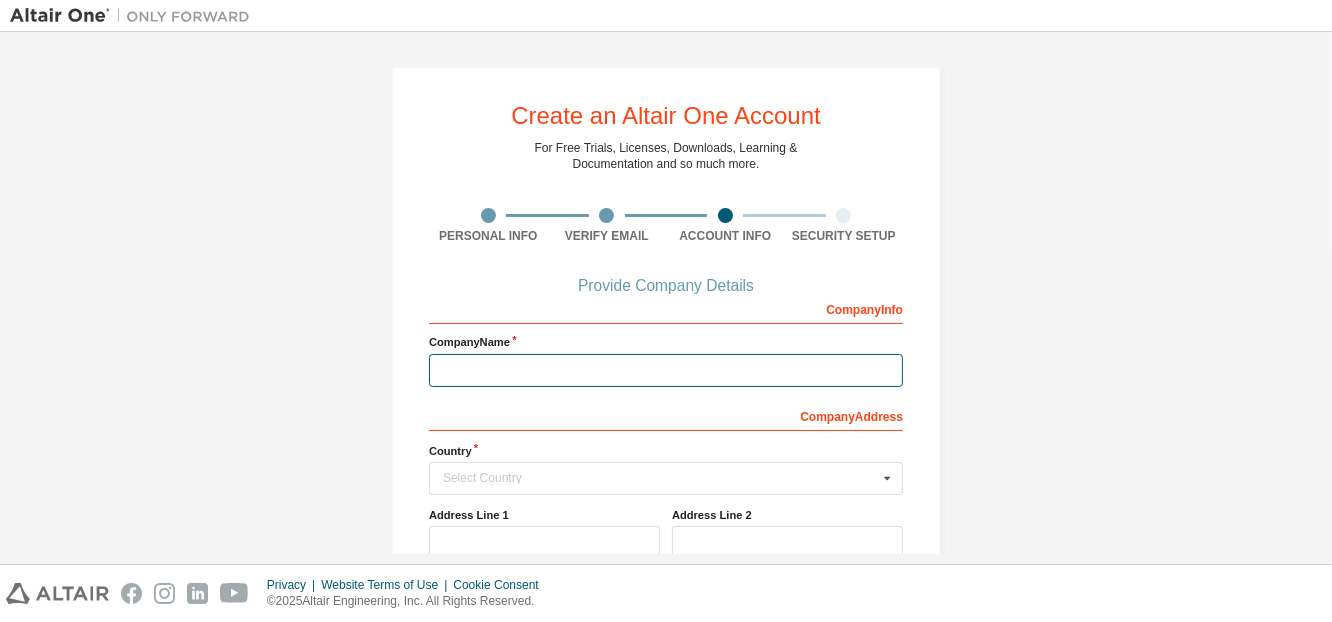 click at bounding box center [666, 370] 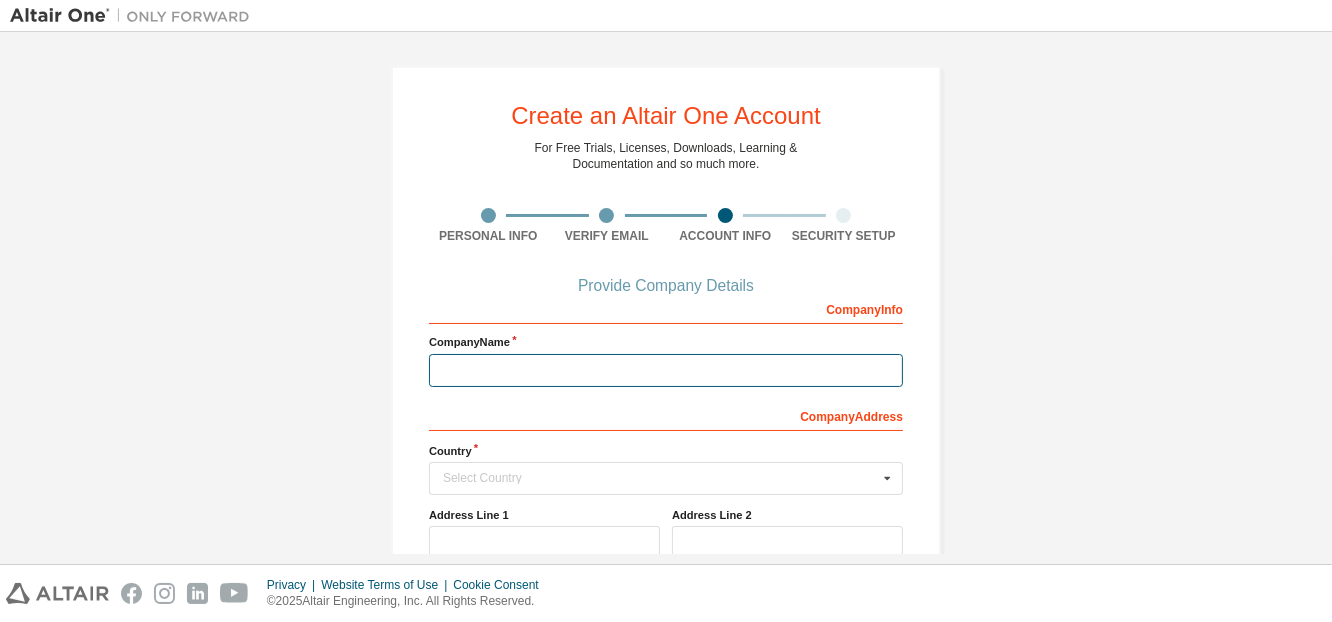 scroll, scrollTop: 100, scrollLeft: 0, axis: vertical 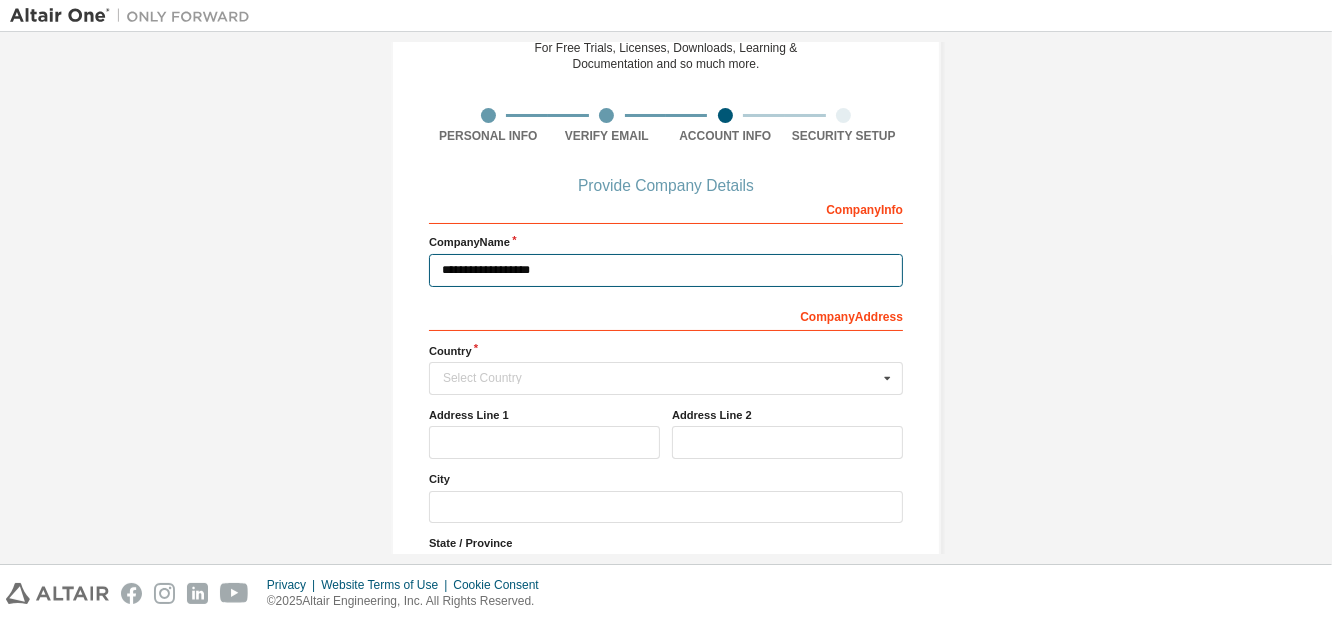 type on "**********" 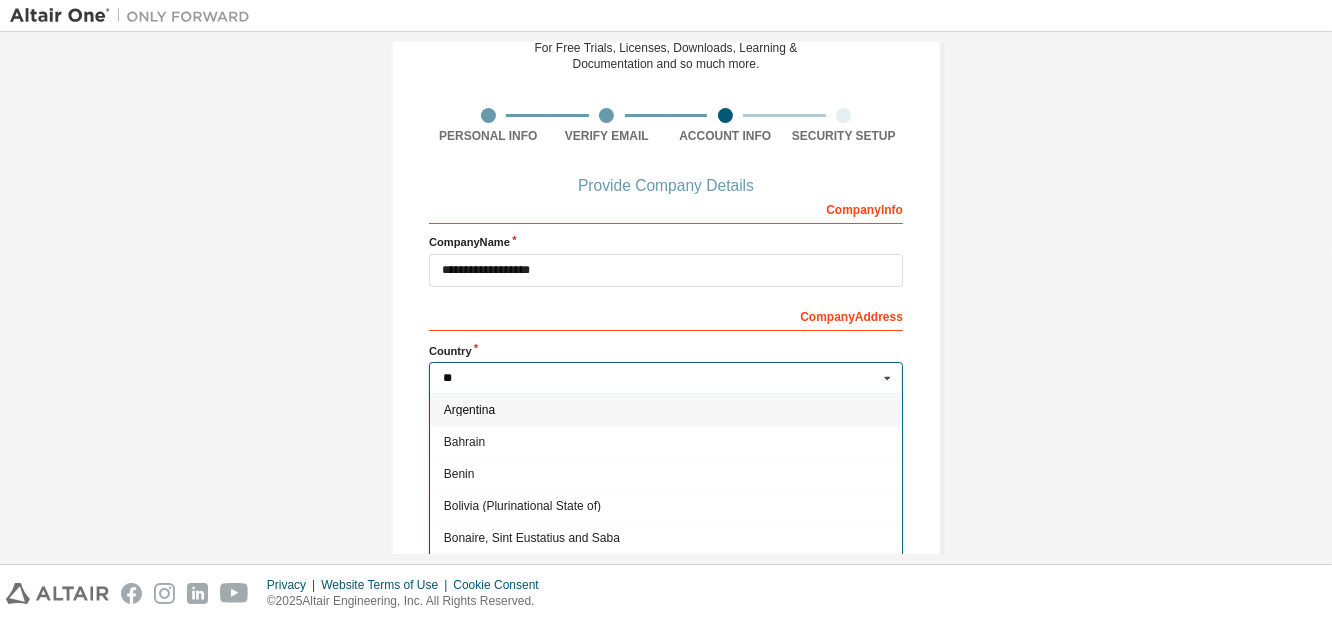 type on "***" 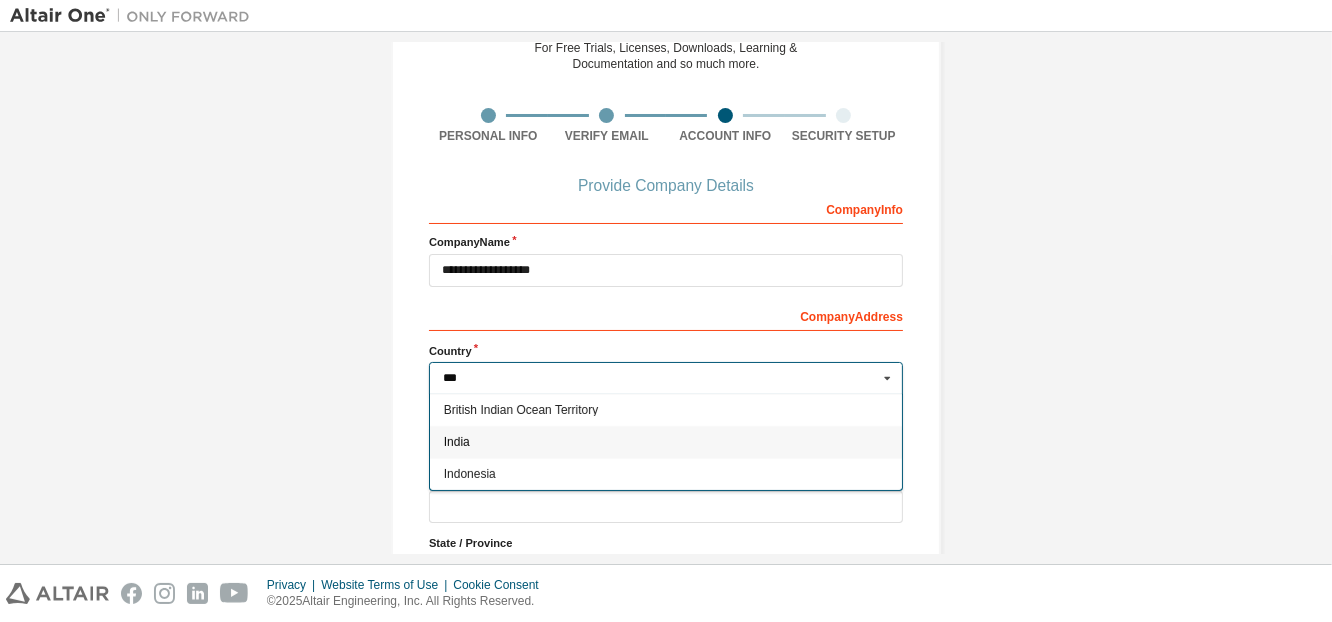type on "***" 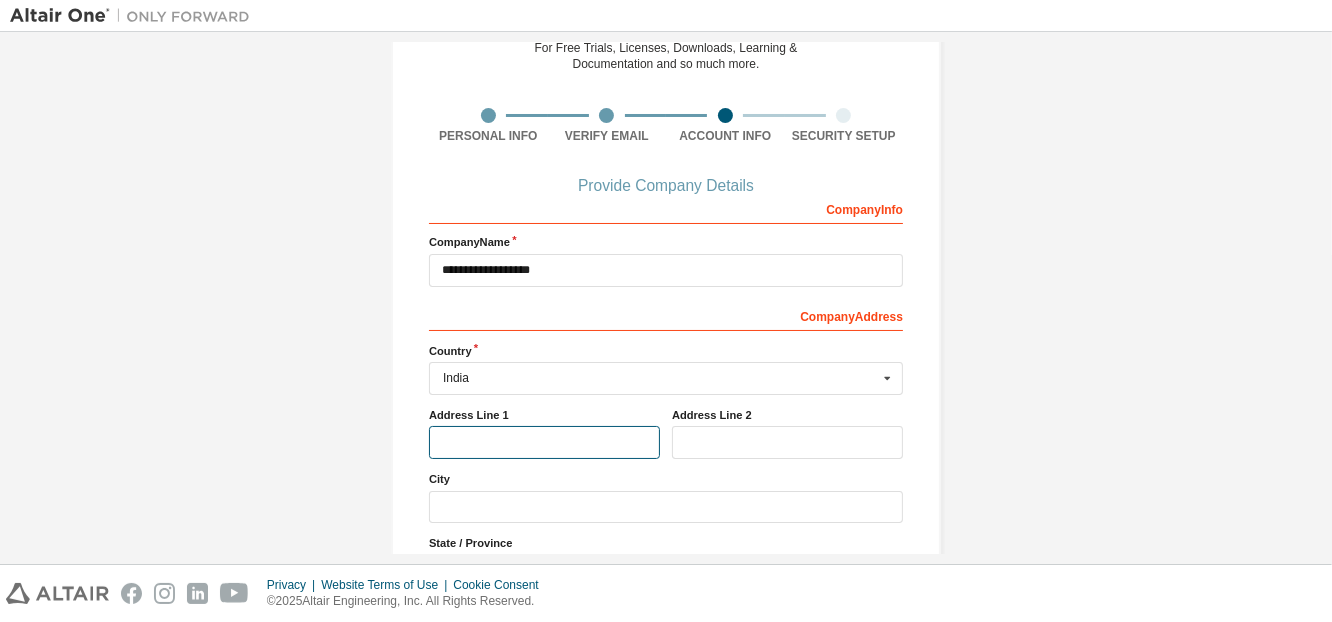 click at bounding box center (544, 442) 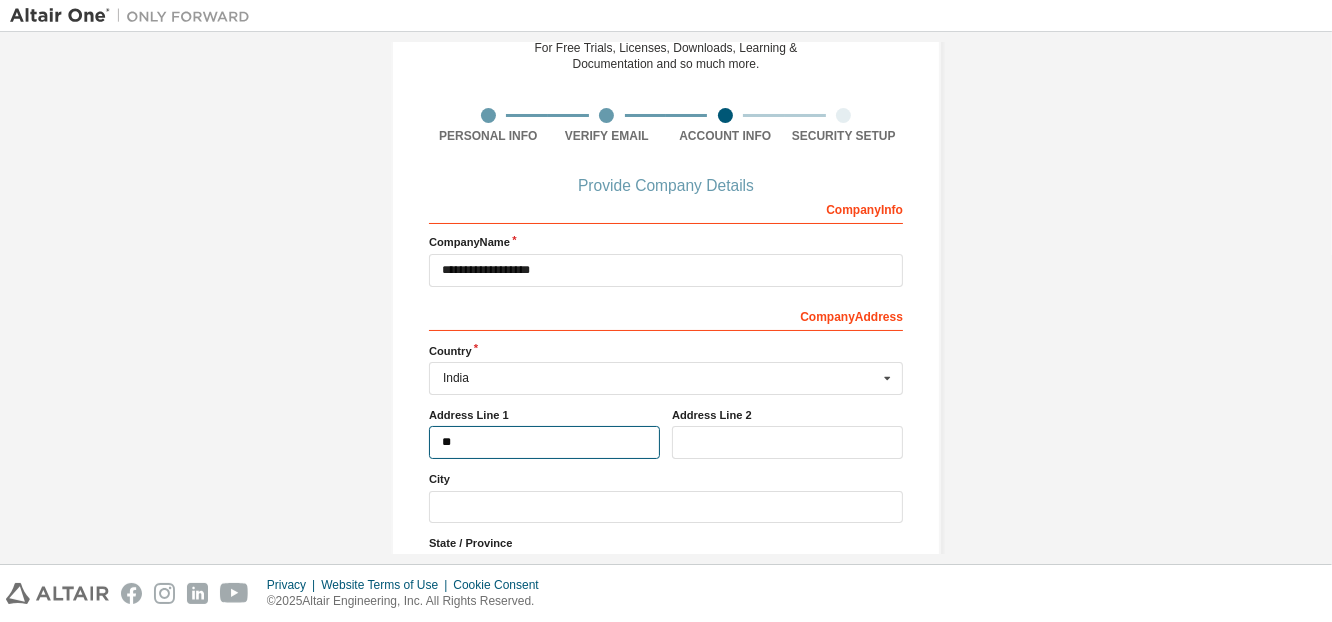 type on "**********" 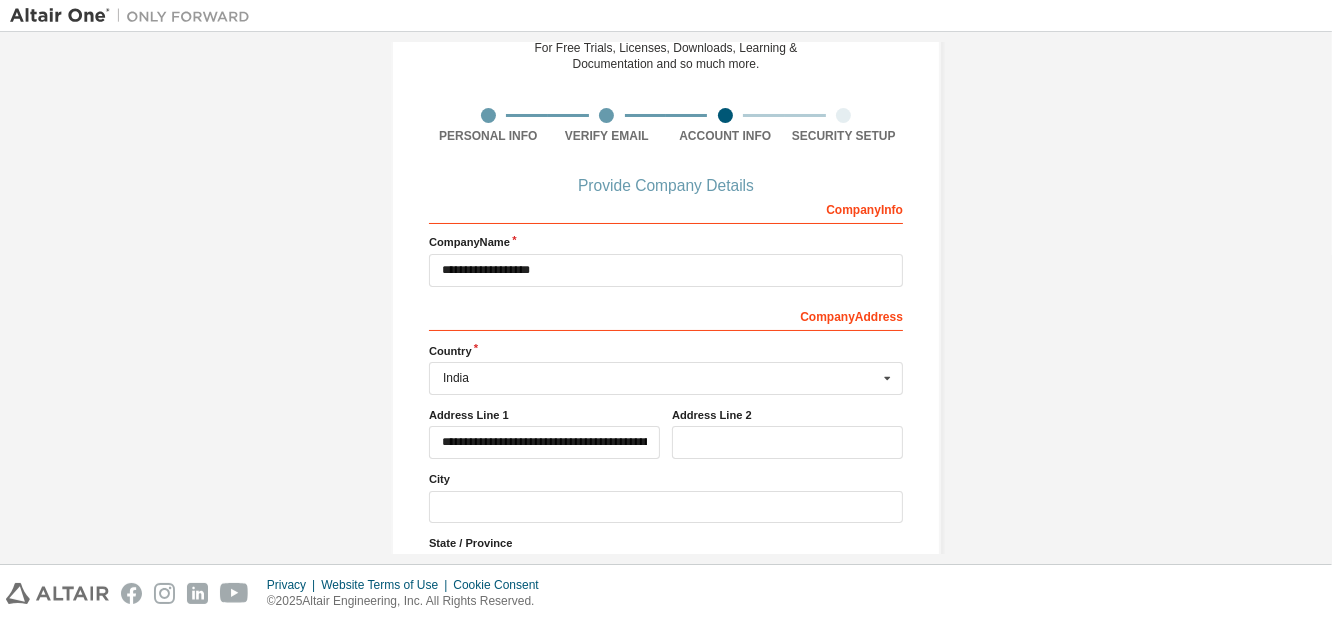 type on "***" 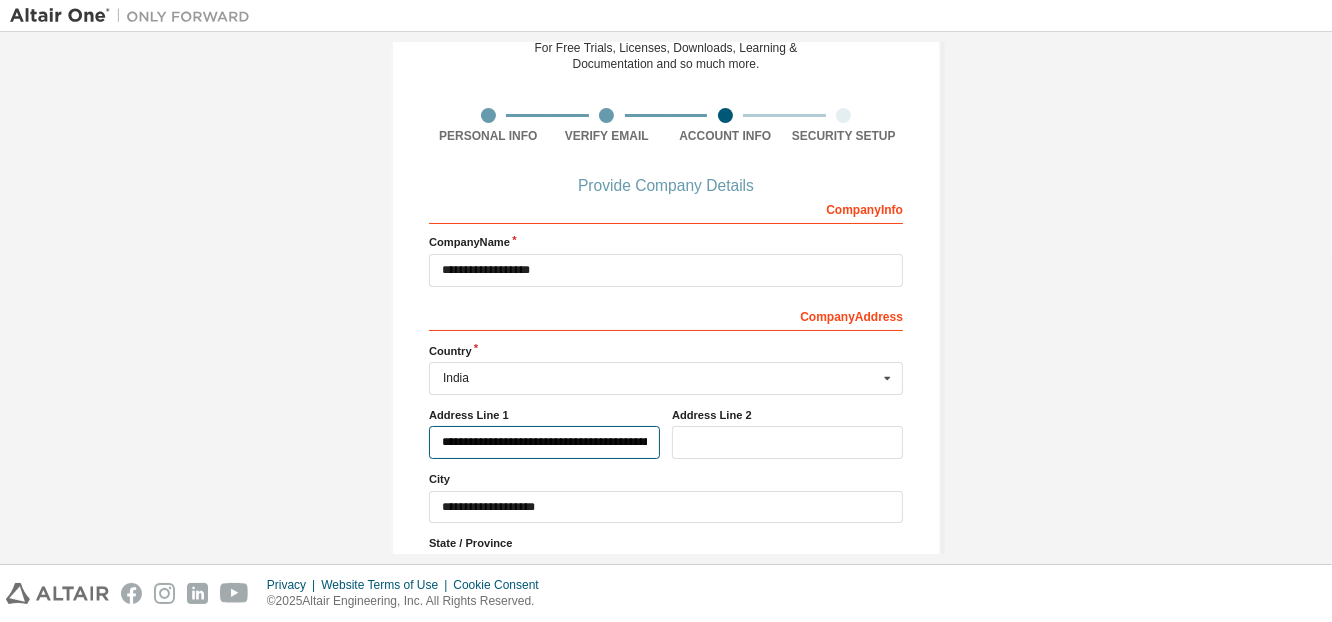 type on "***" 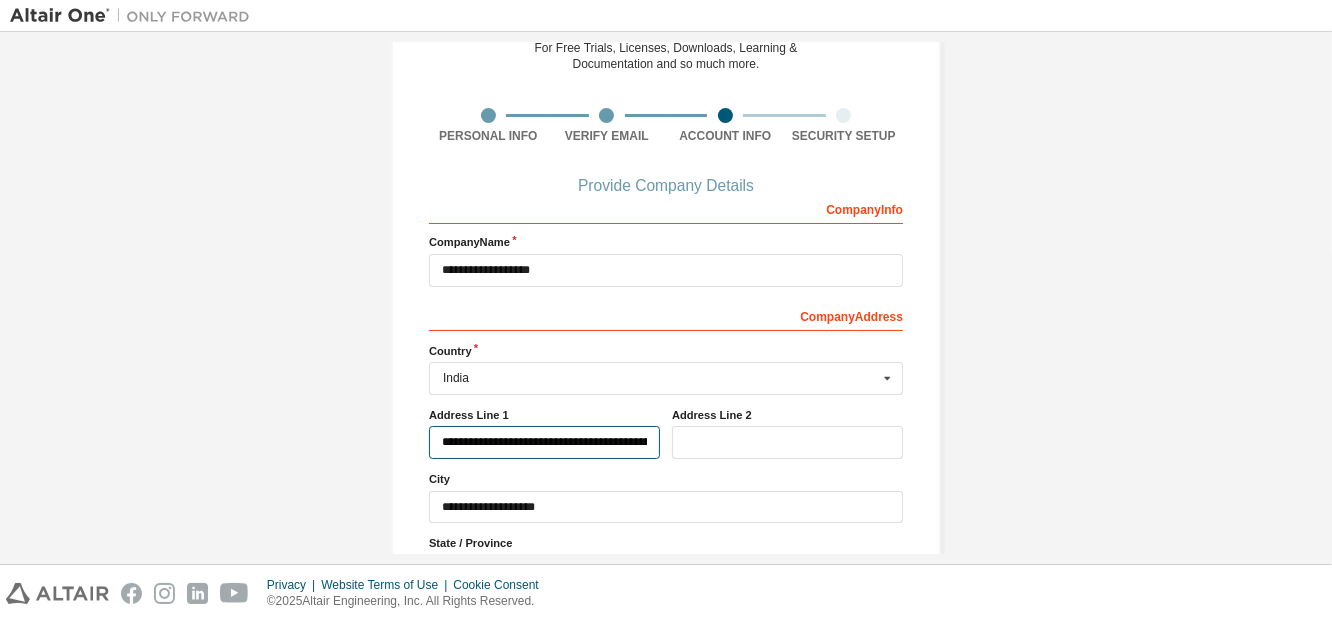 click on "**********" at bounding box center (544, 442) 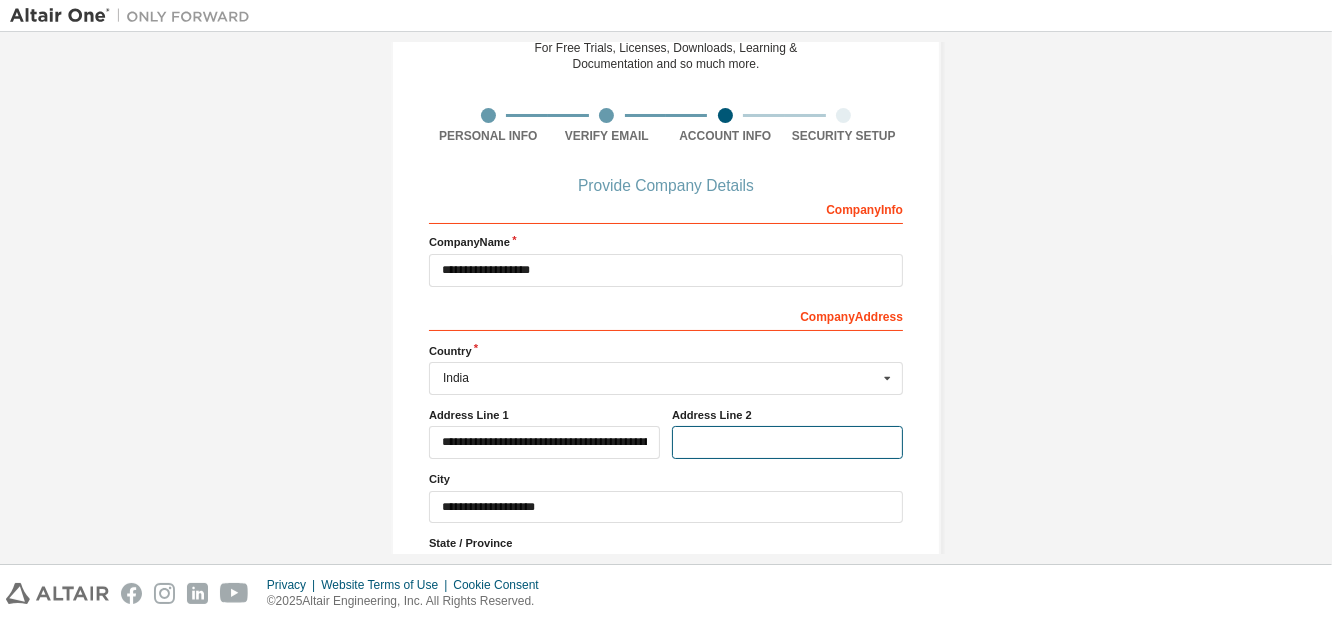 click at bounding box center [787, 442] 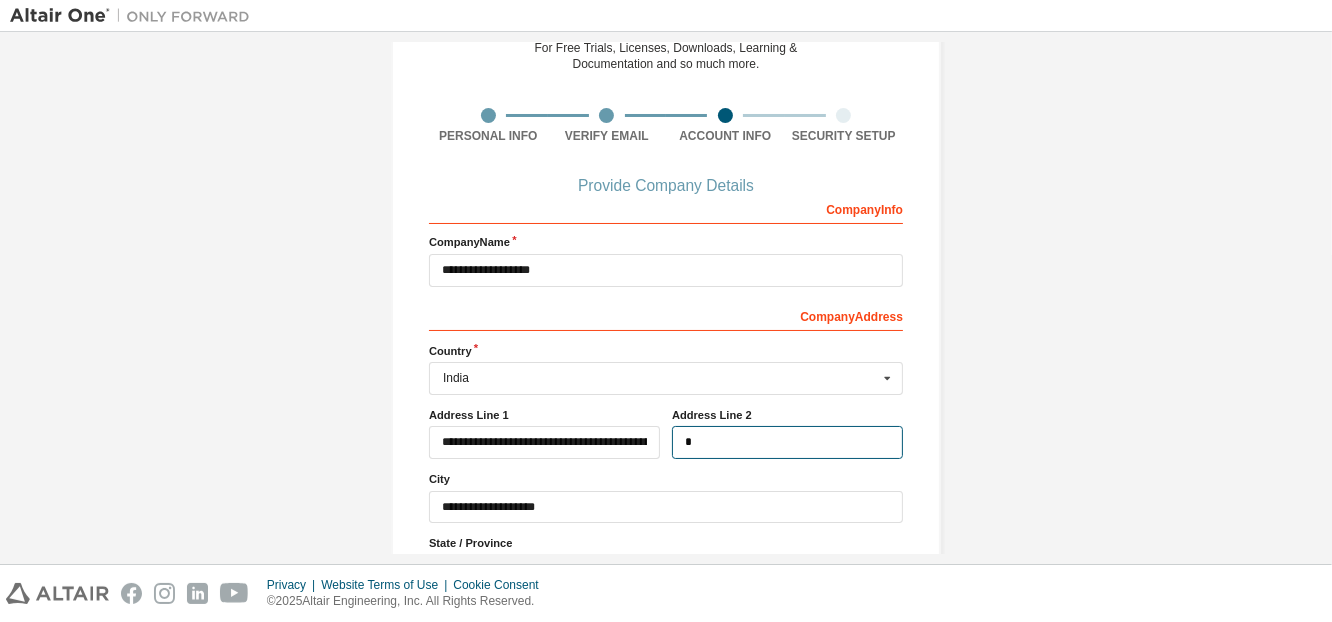type 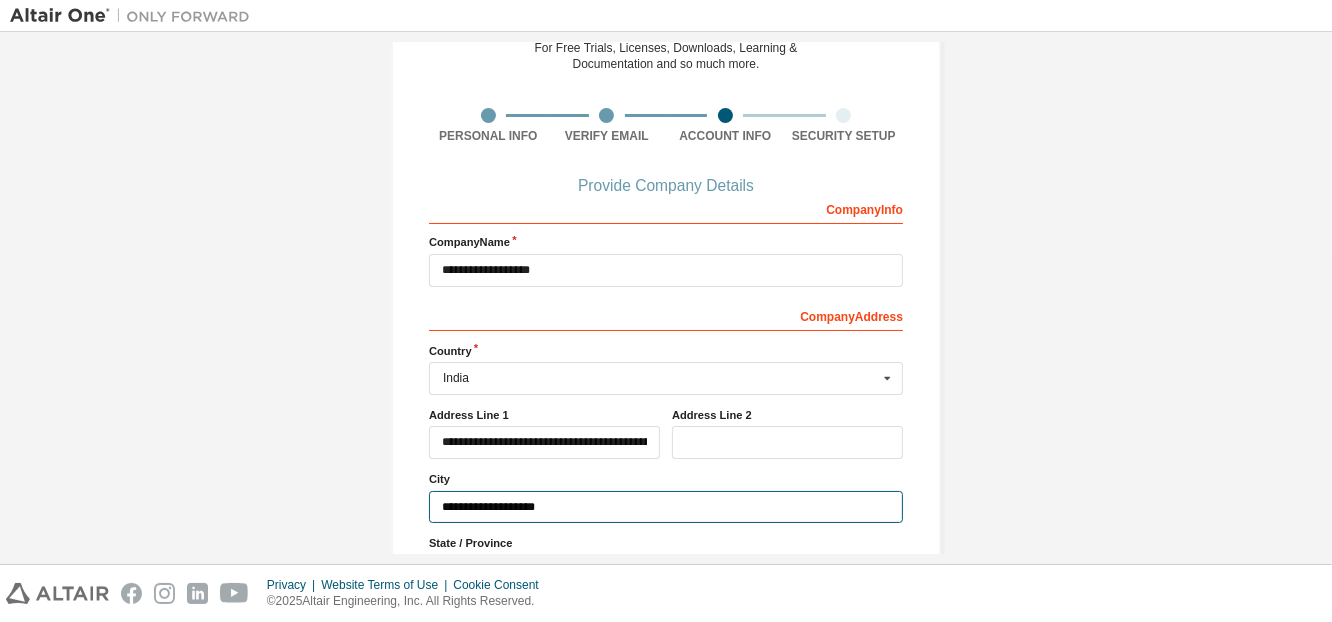 click on "**********" at bounding box center [666, 507] 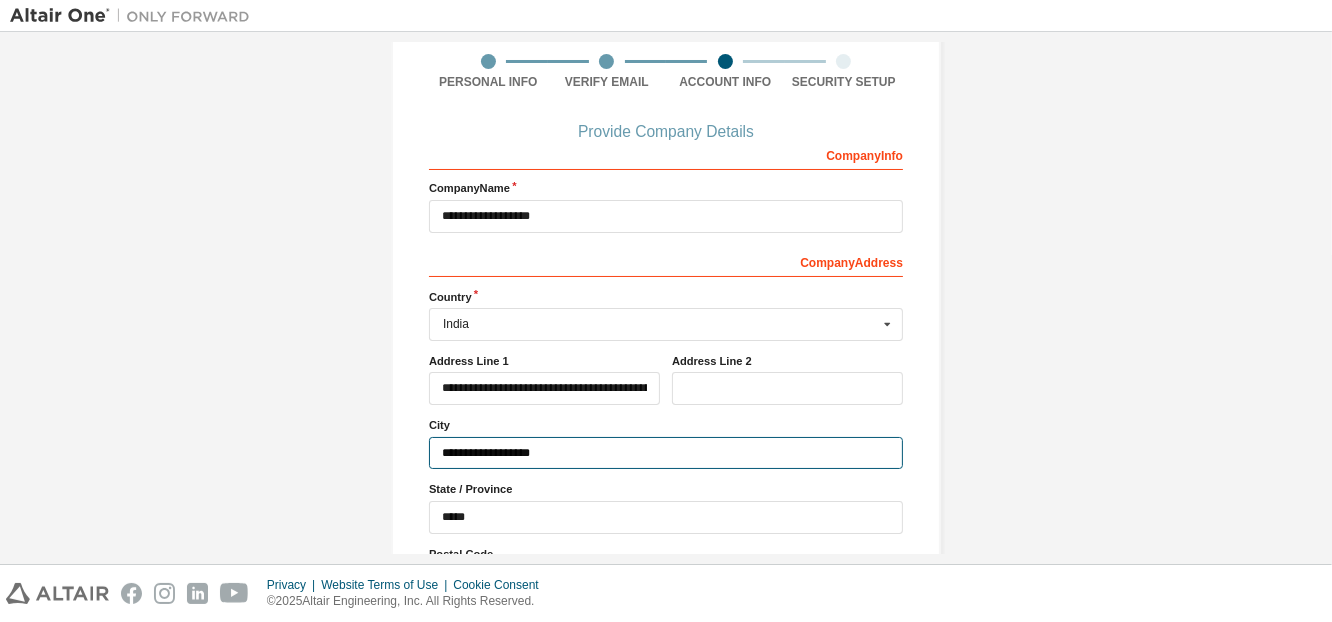 scroll, scrollTop: 200, scrollLeft: 0, axis: vertical 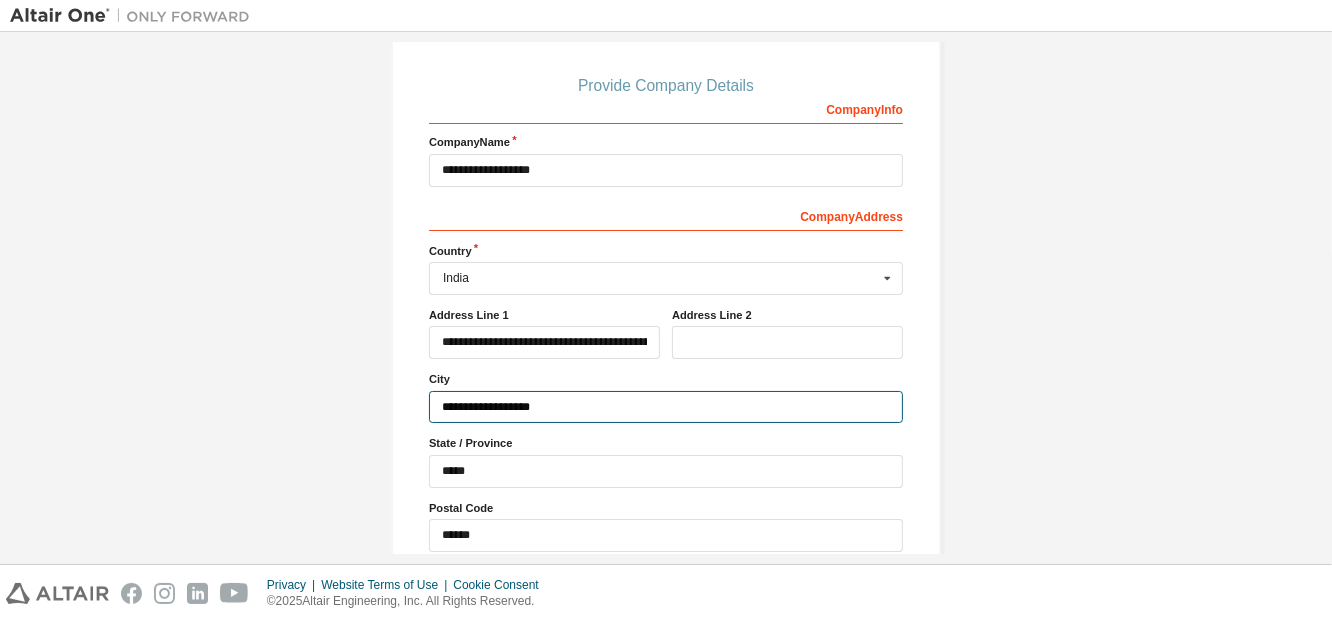 click on "**********" at bounding box center [666, 407] 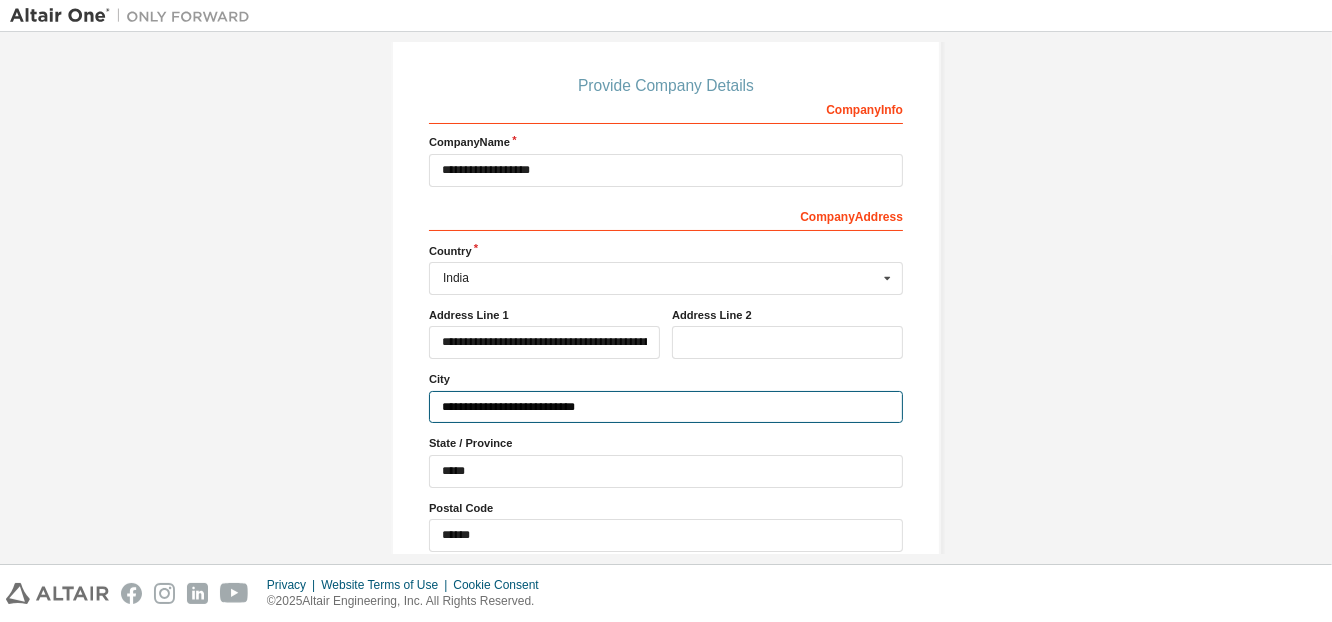 type on "**********" 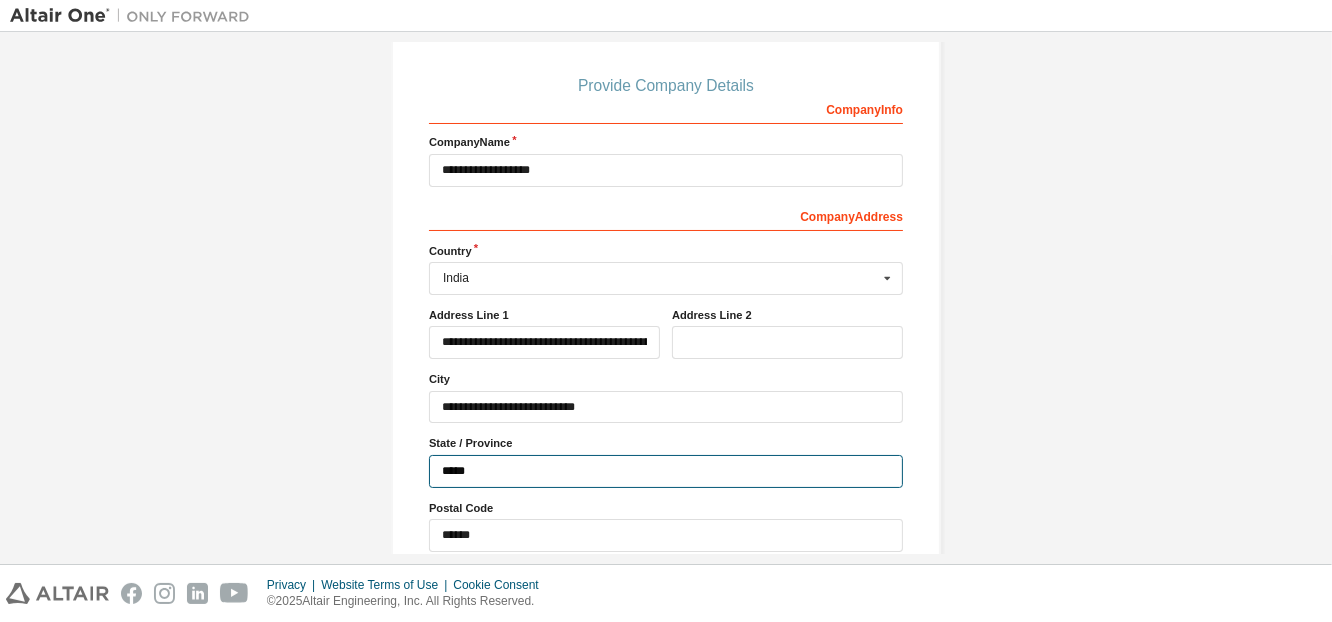 click on "*****" at bounding box center [666, 471] 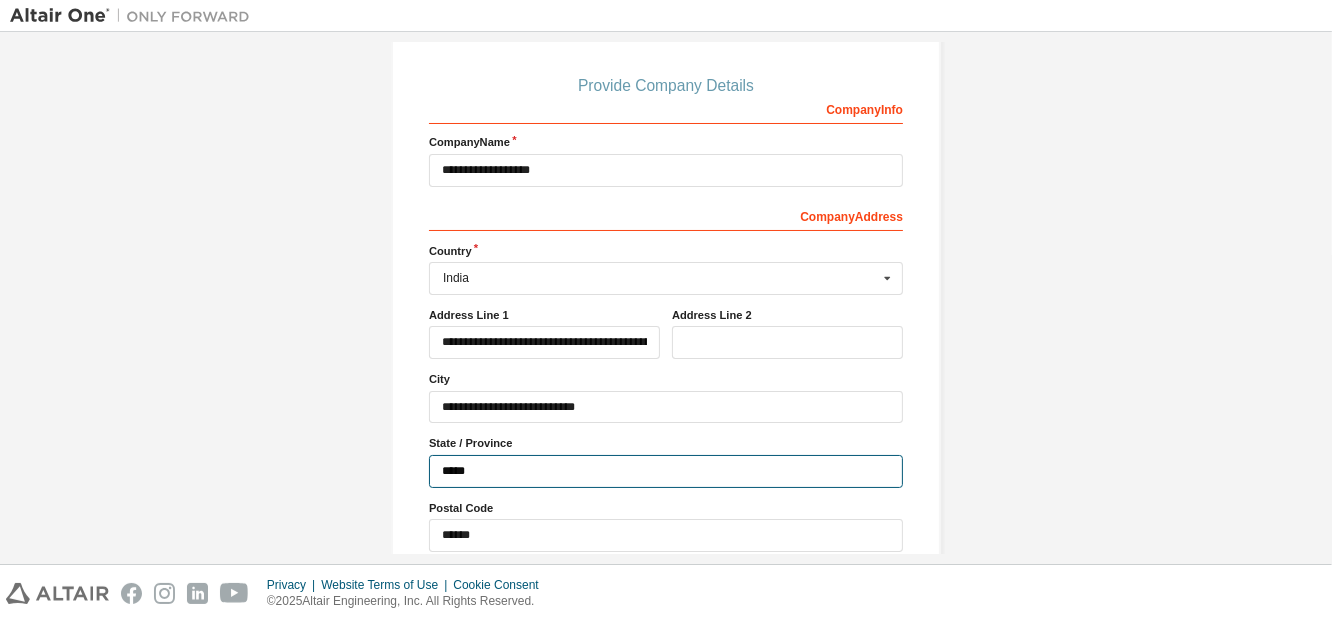 click on "*****" at bounding box center (666, 471) 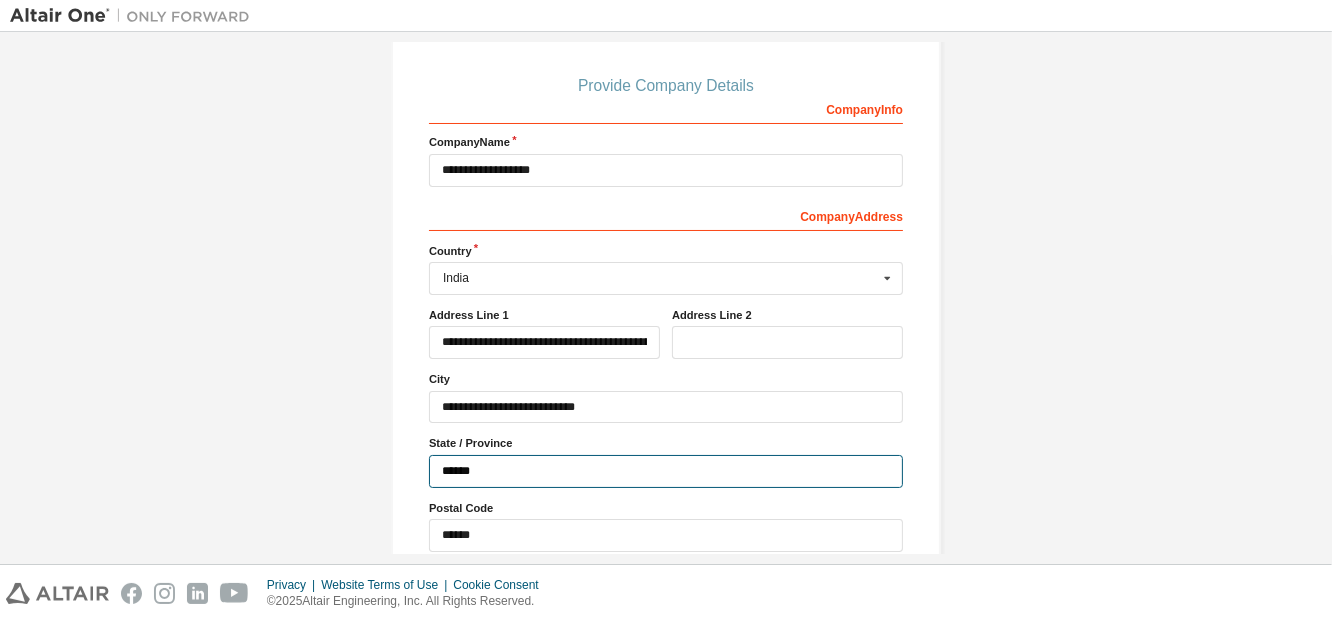 type on "*****" 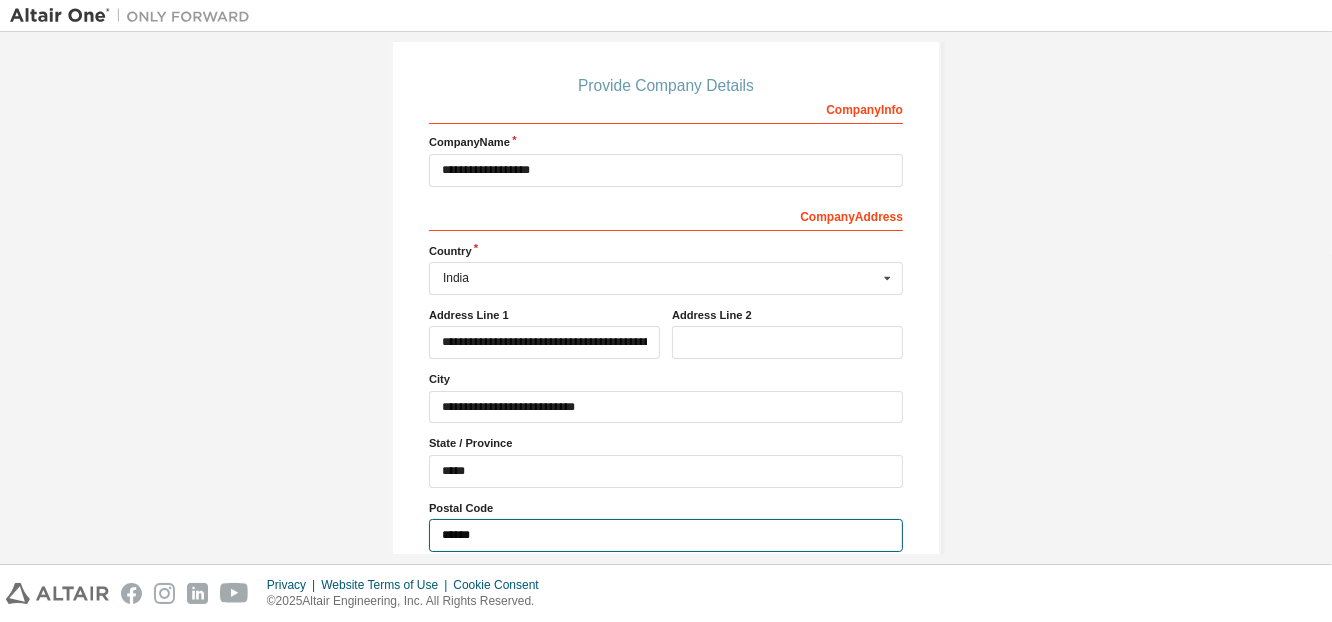 click on "******" at bounding box center [666, 535] 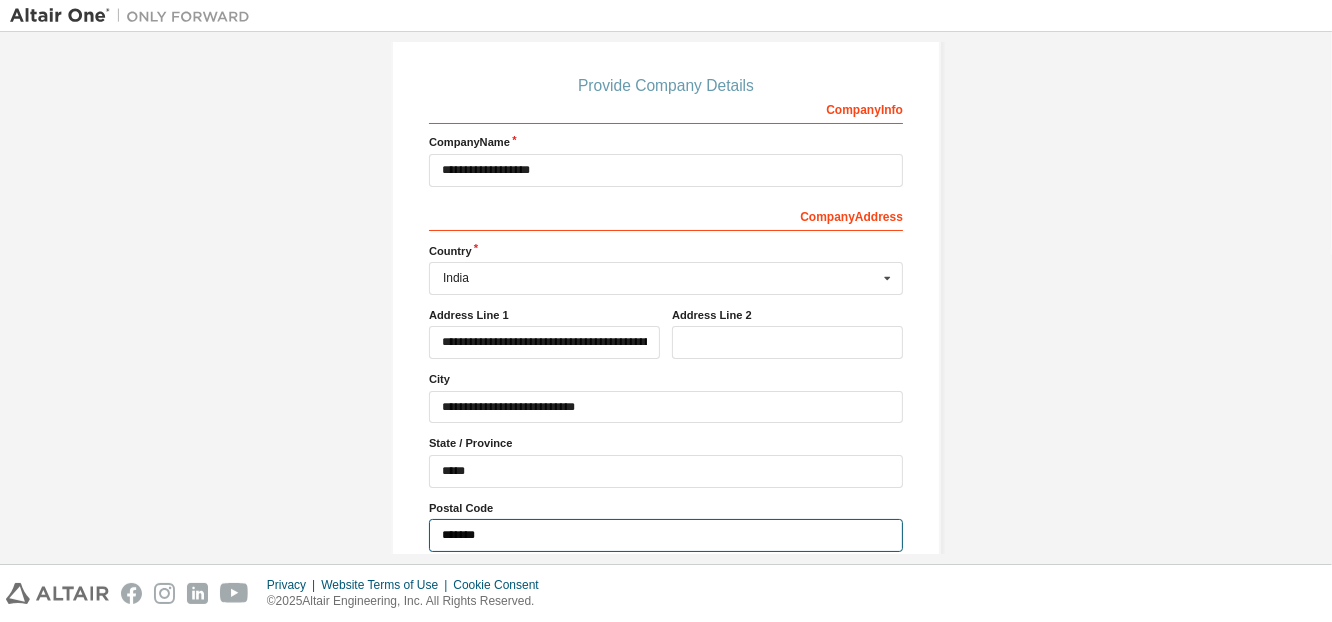 type on "******" 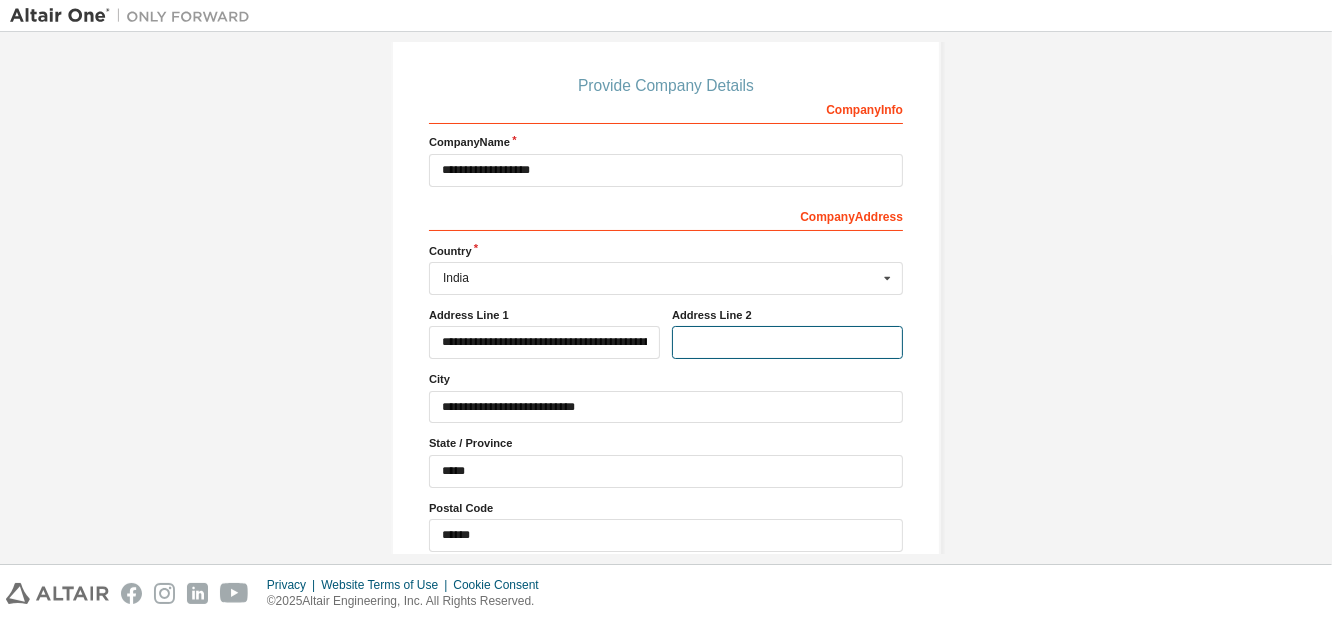 click at bounding box center [787, 342] 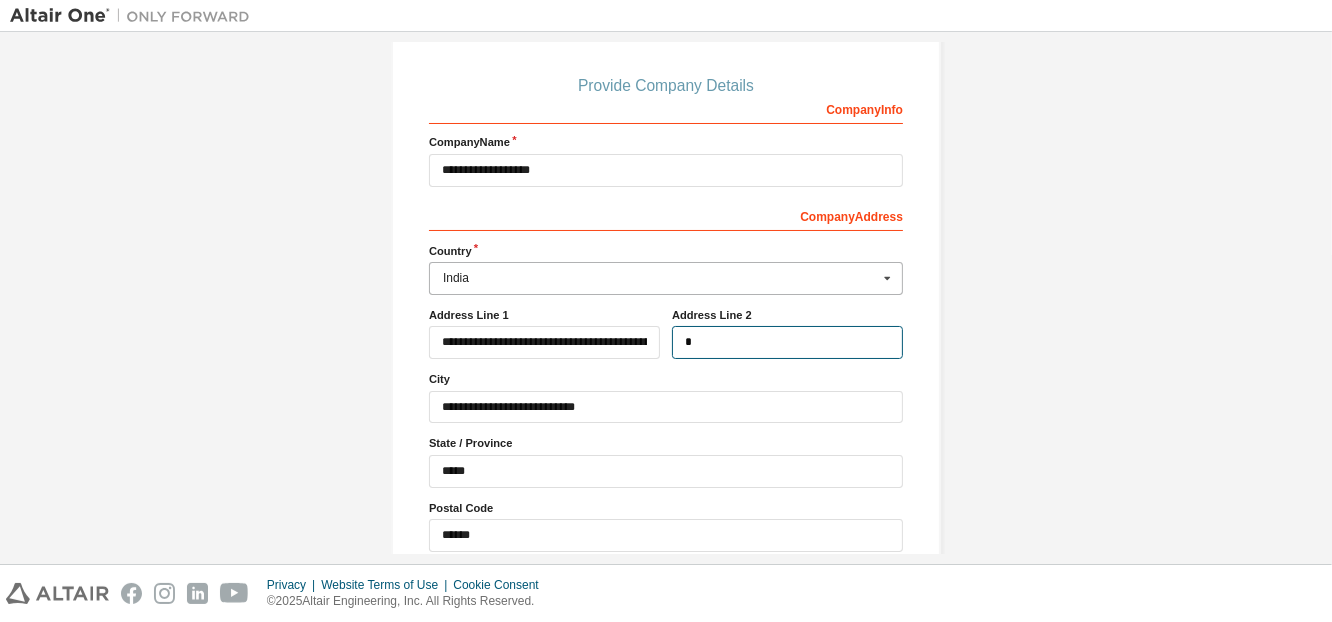 type 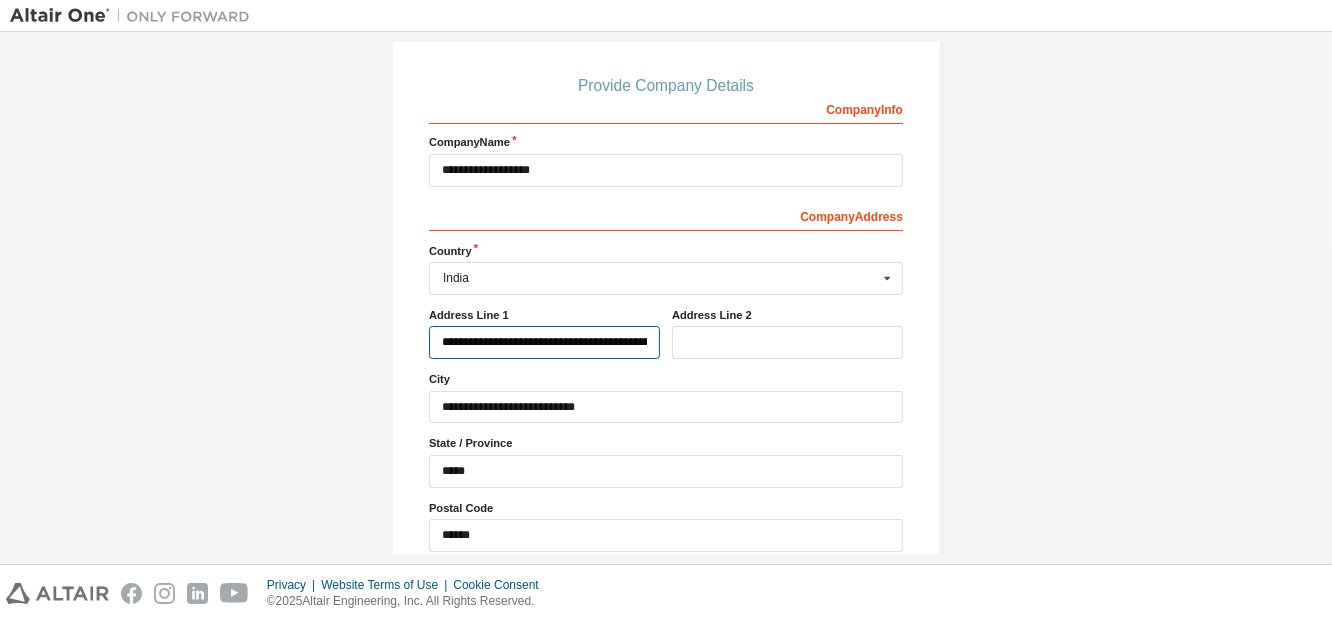 click on "**********" at bounding box center (544, 342) 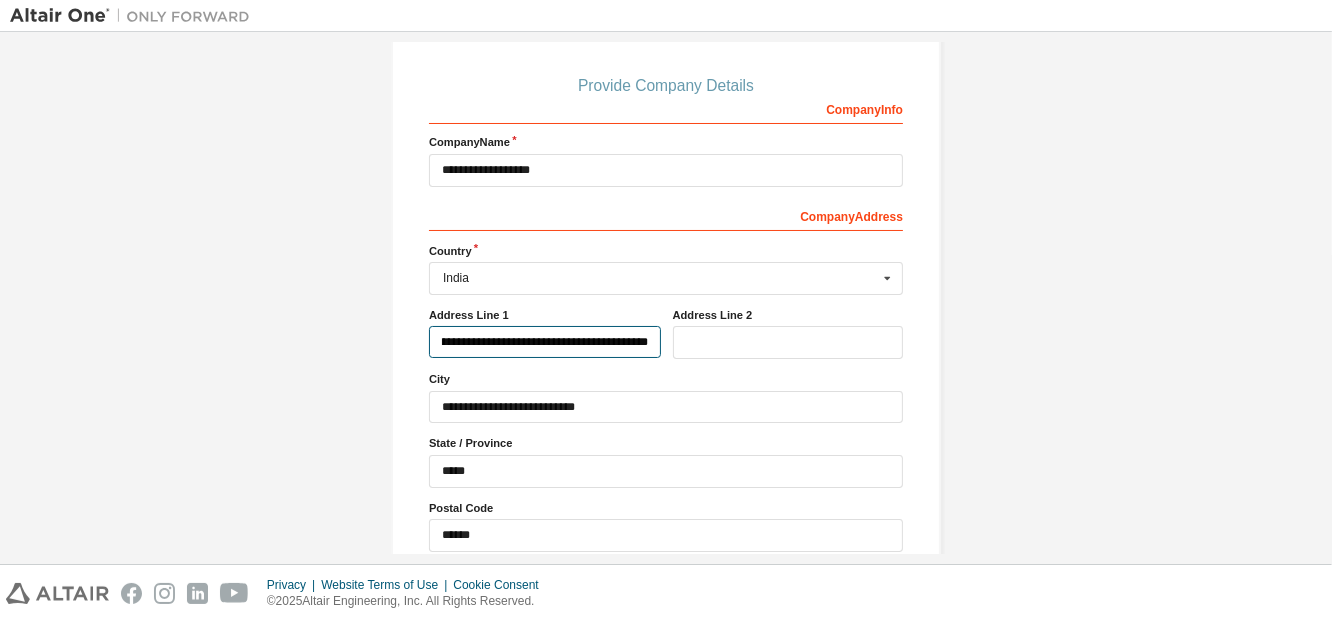 scroll, scrollTop: 0, scrollLeft: 185, axis: horizontal 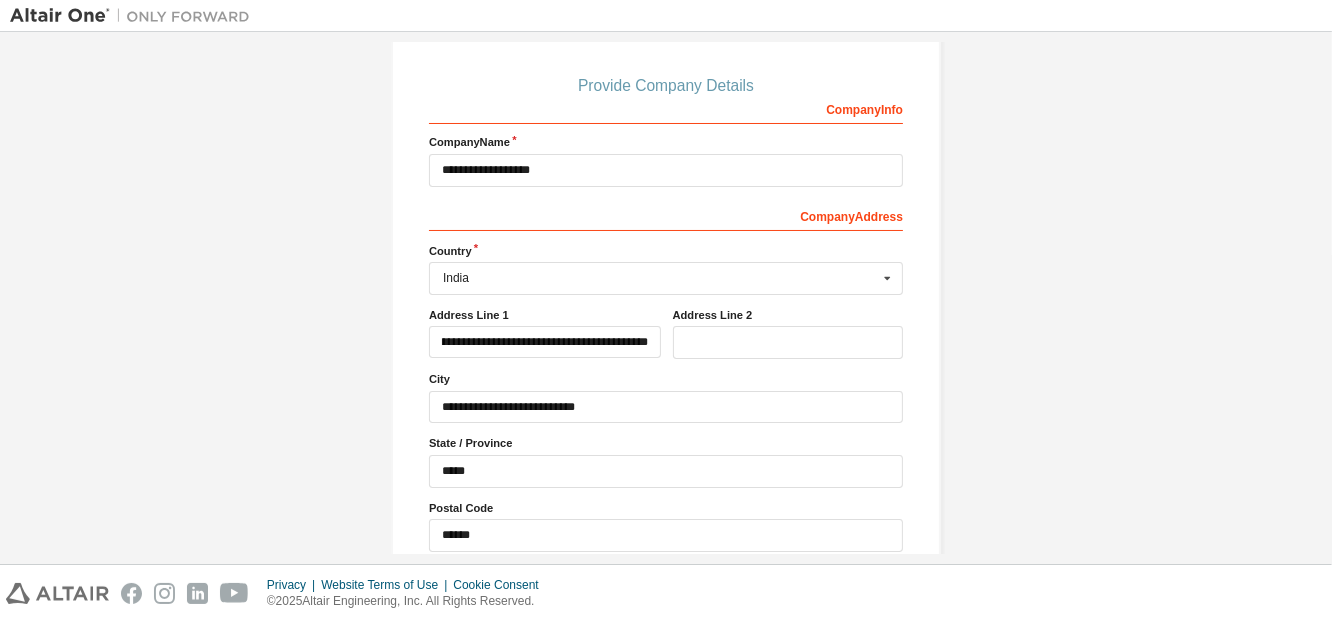 click on "**********" at bounding box center (666, 244) 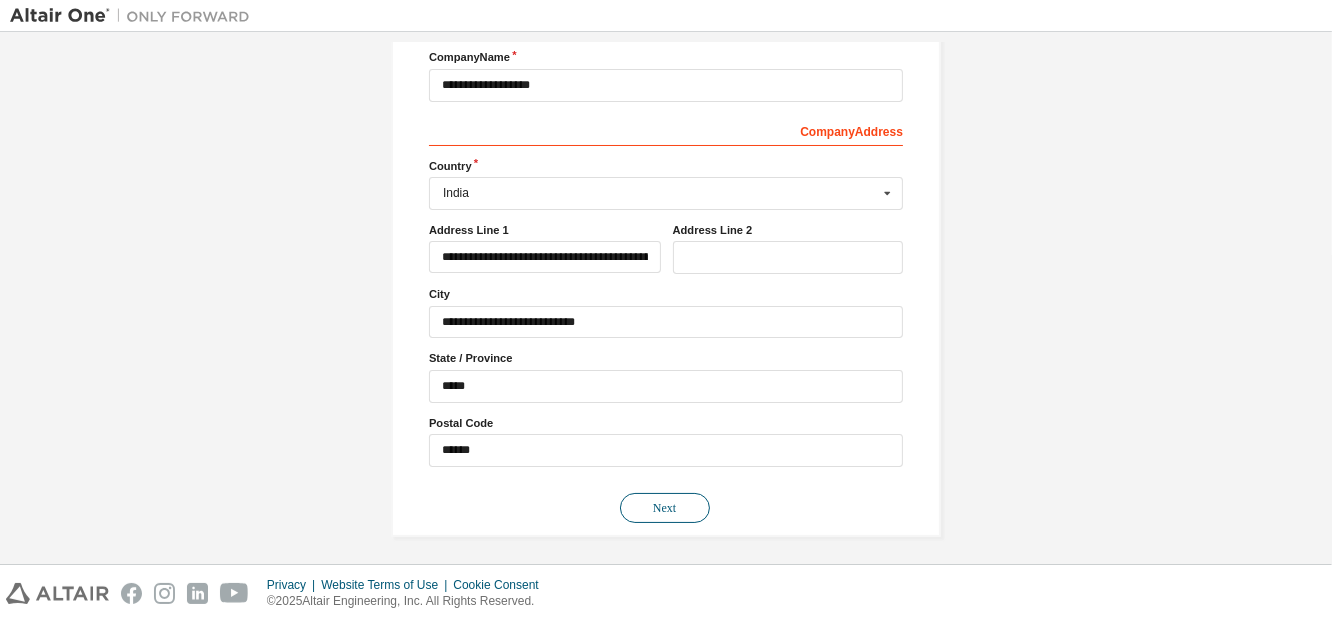click on "Next" at bounding box center [665, 508] 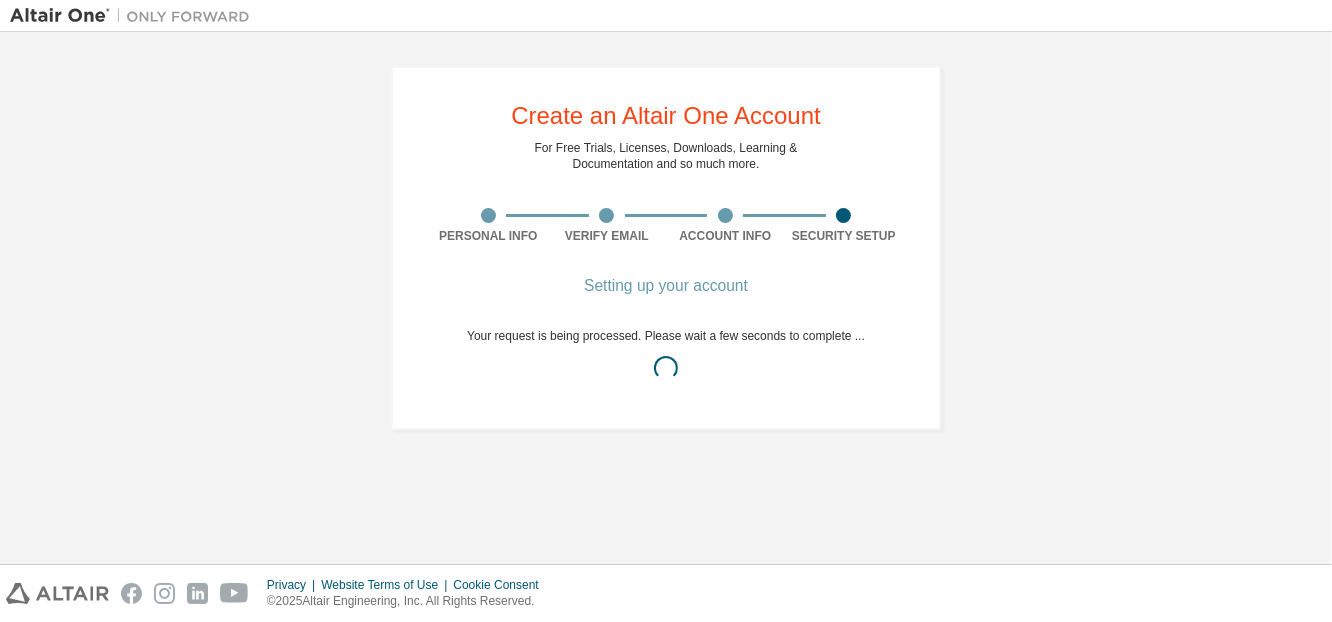 scroll, scrollTop: 0, scrollLeft: 0, axis: both 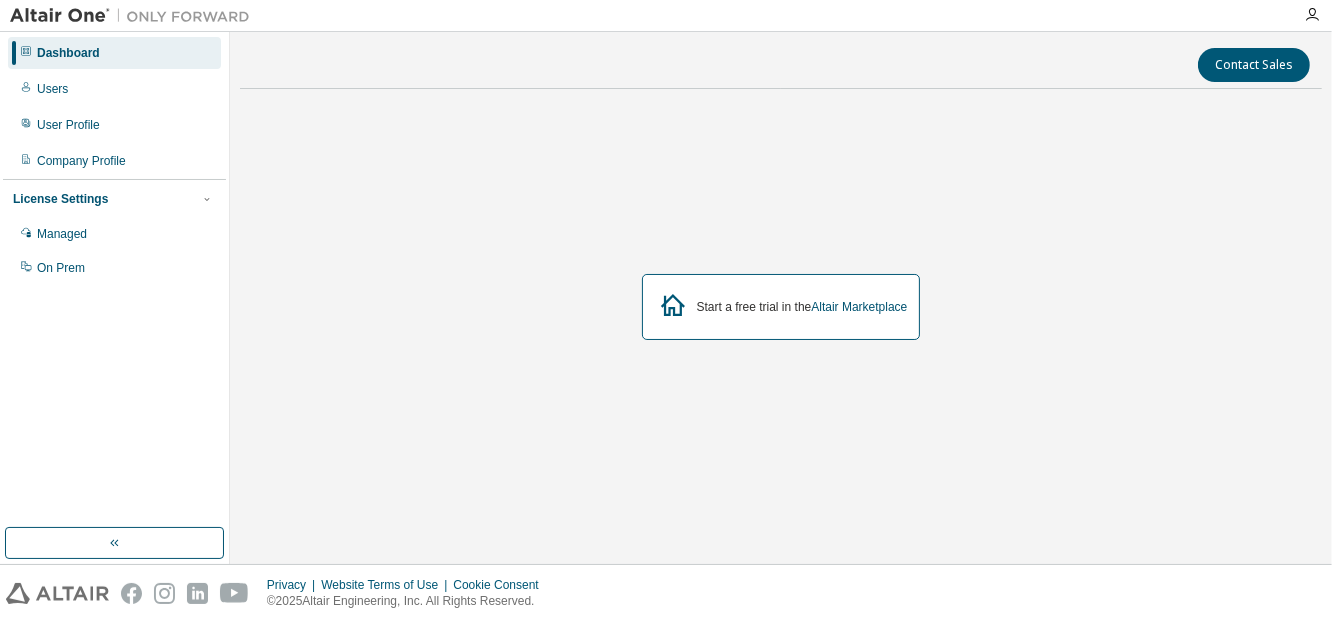 click on "Dashboard" at bounding box center [68, 53] 